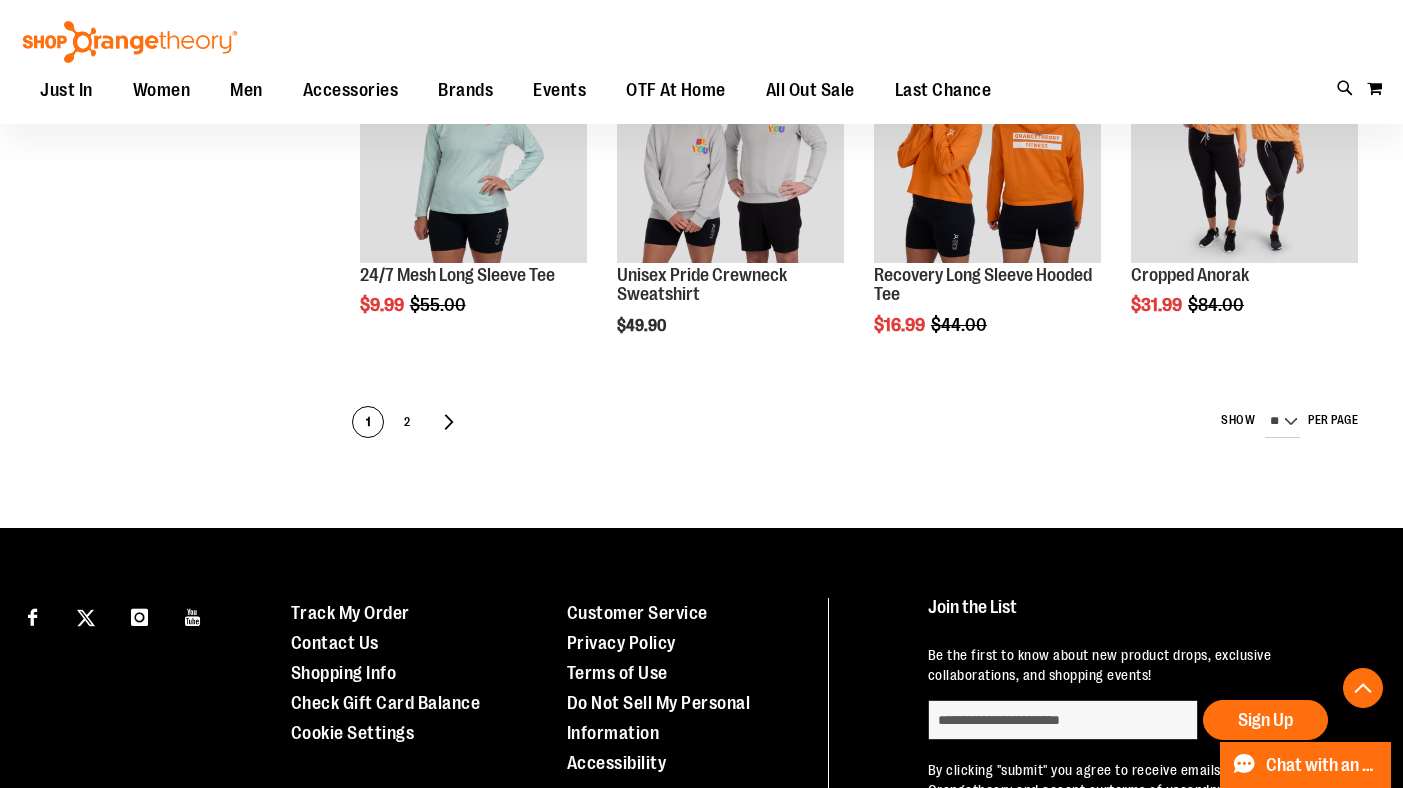 scroll, scrollTop: 0, scrollLeft: 0, axis: both 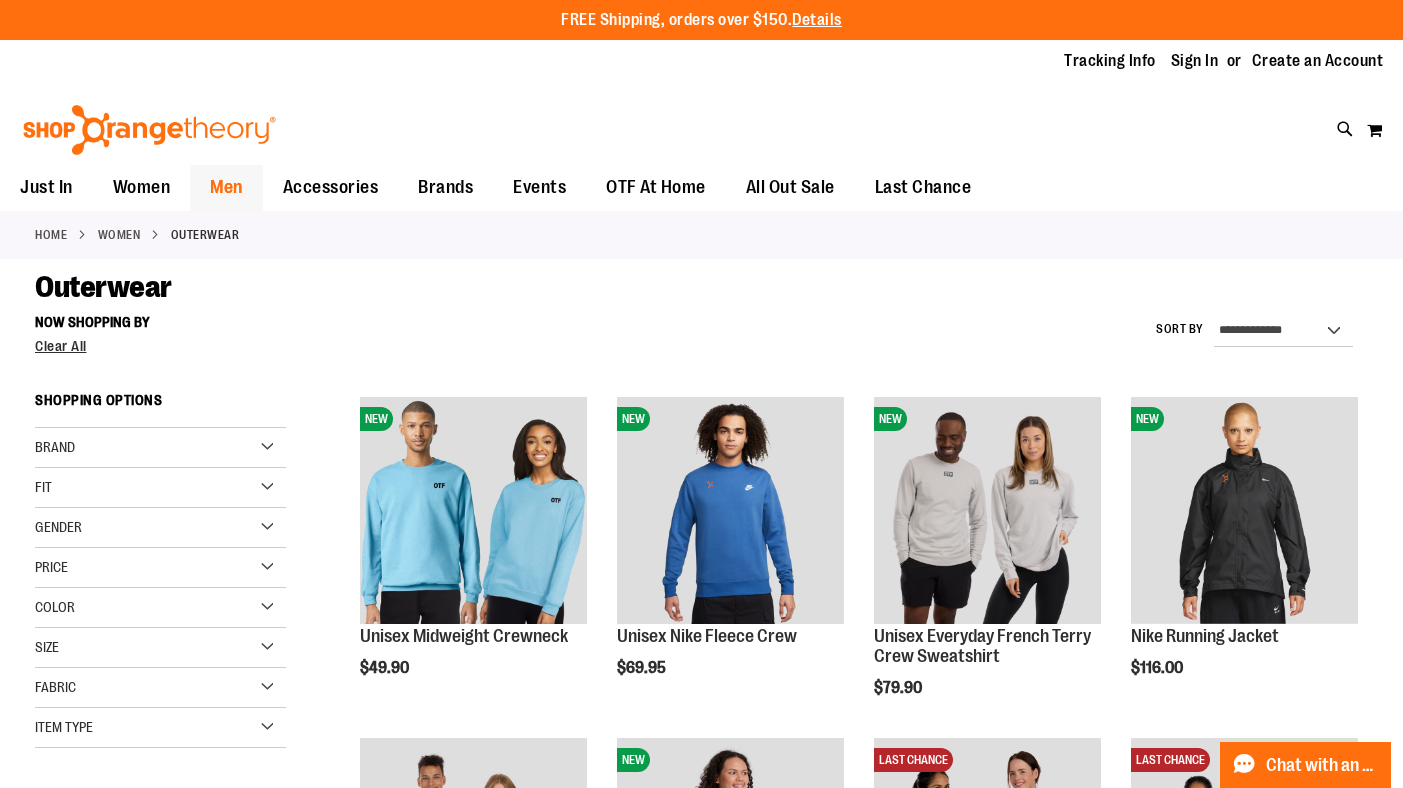 click on "Men" at bounding box center [226, 187] 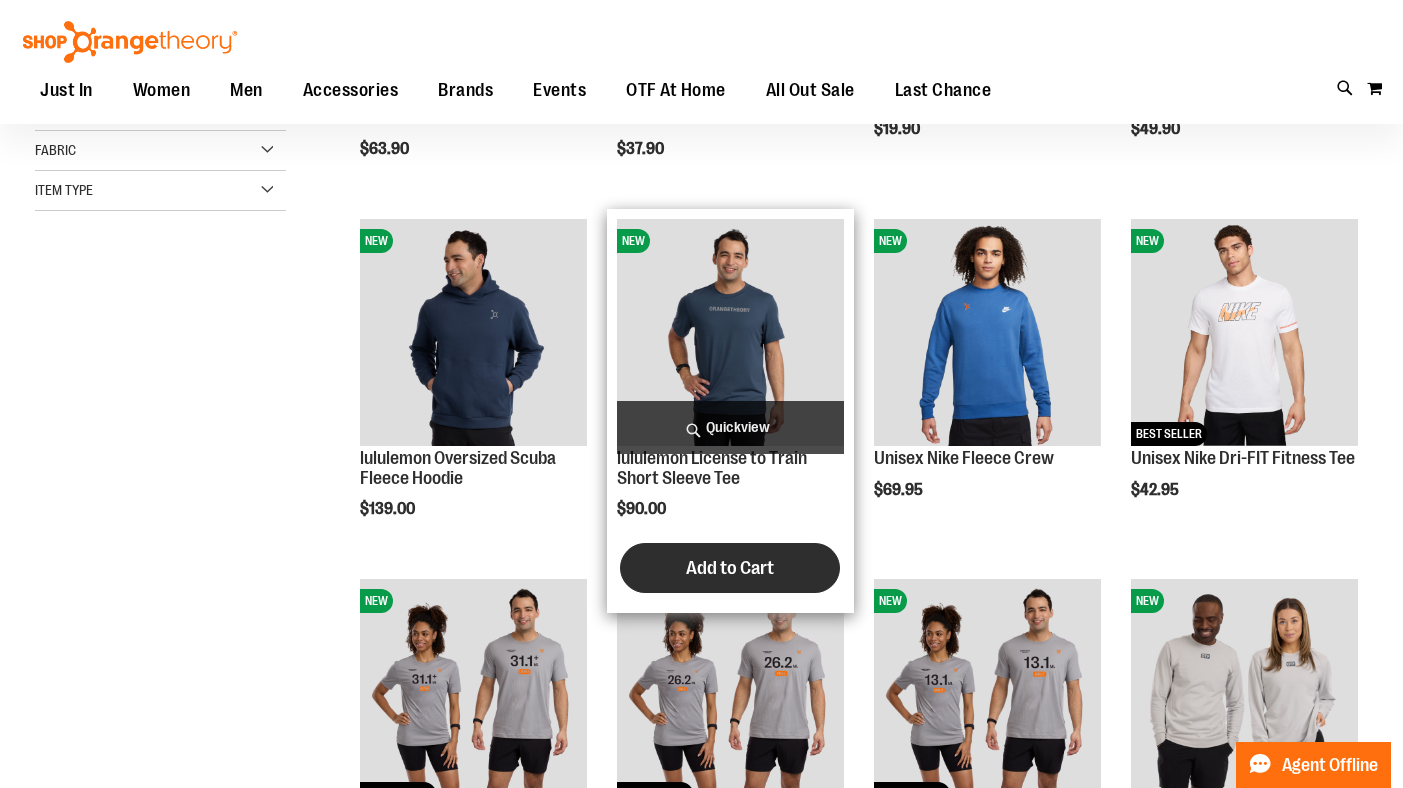 scroll, scrollTop: 329, scrollLeft: 0, axis: vertical 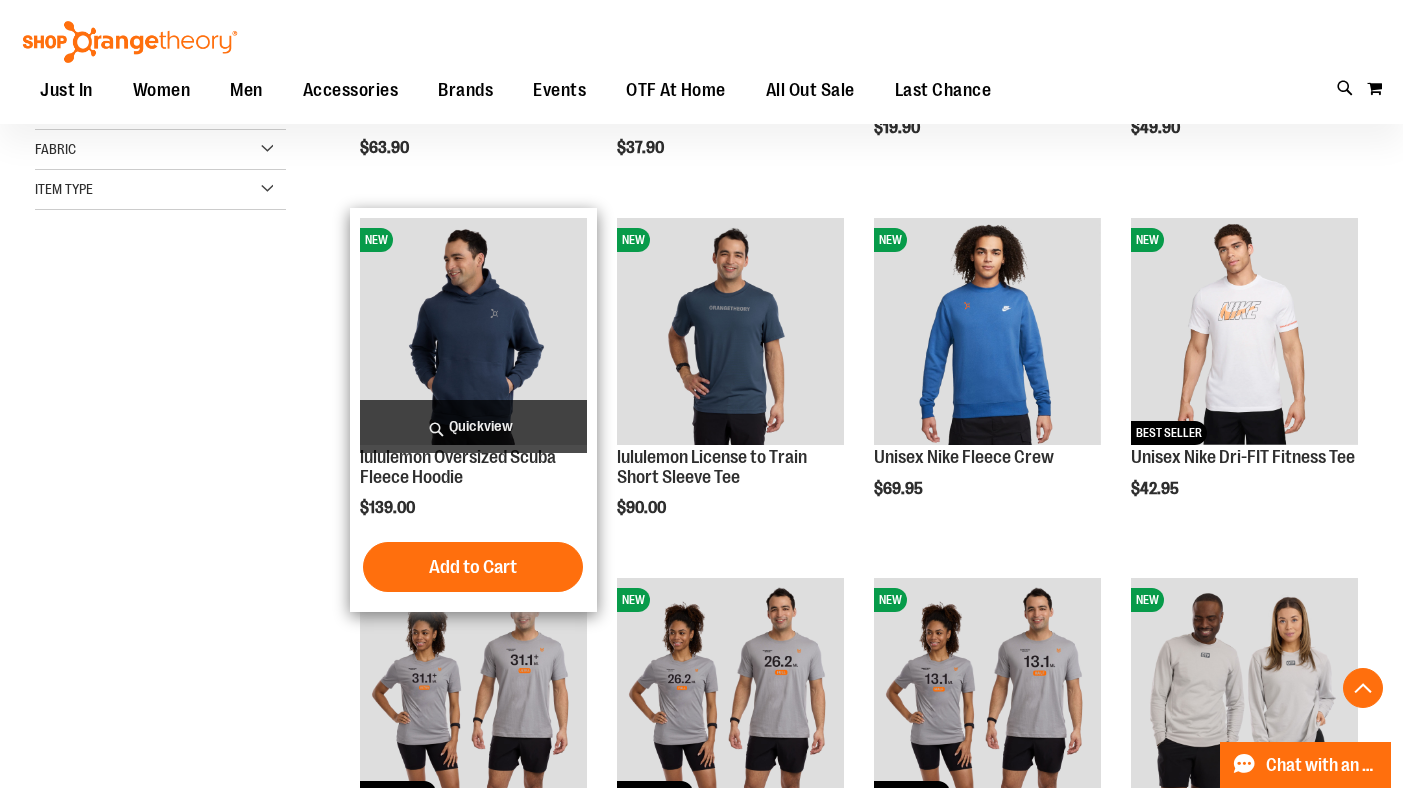 type on "**********" 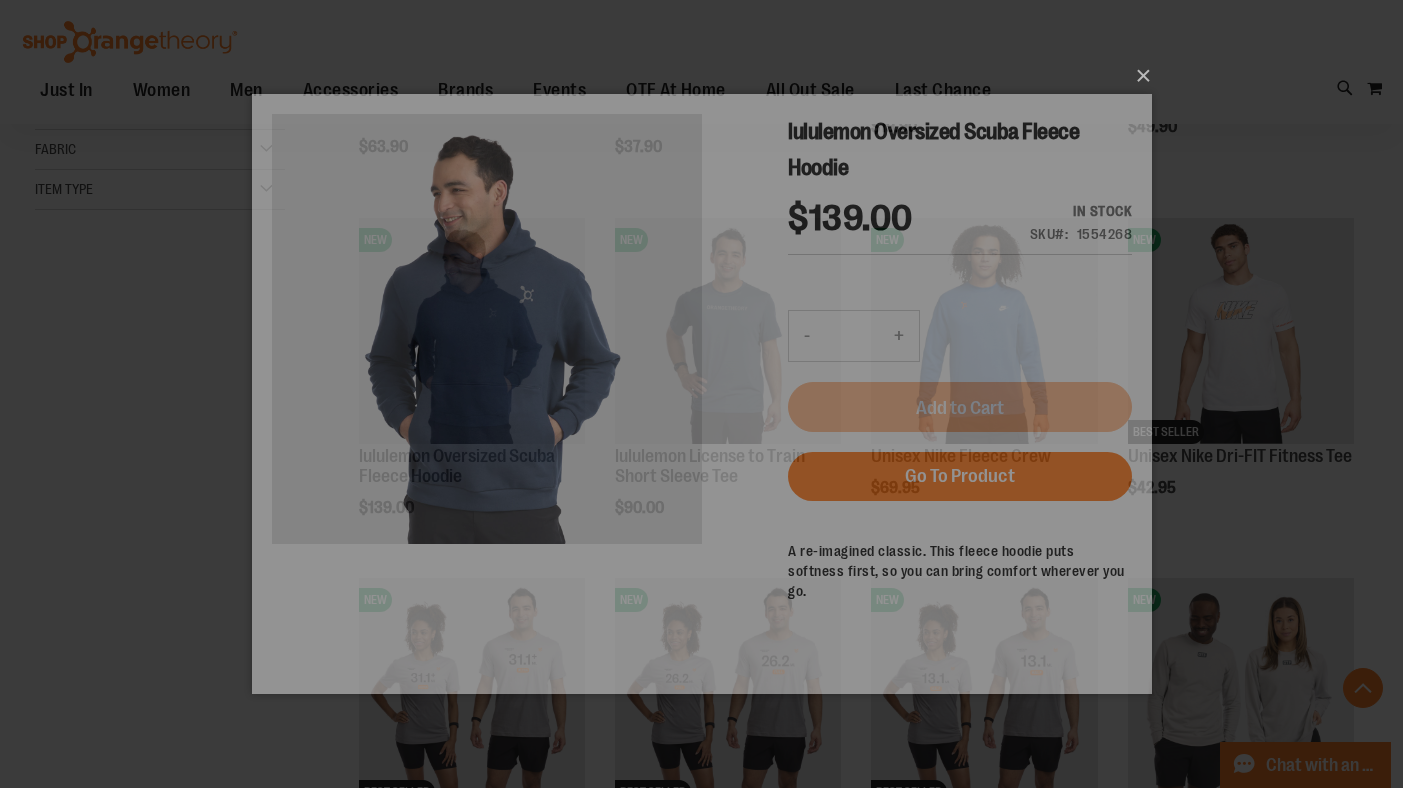 scroll, scrollTop: 0, scrollLeft: 0, axis: both 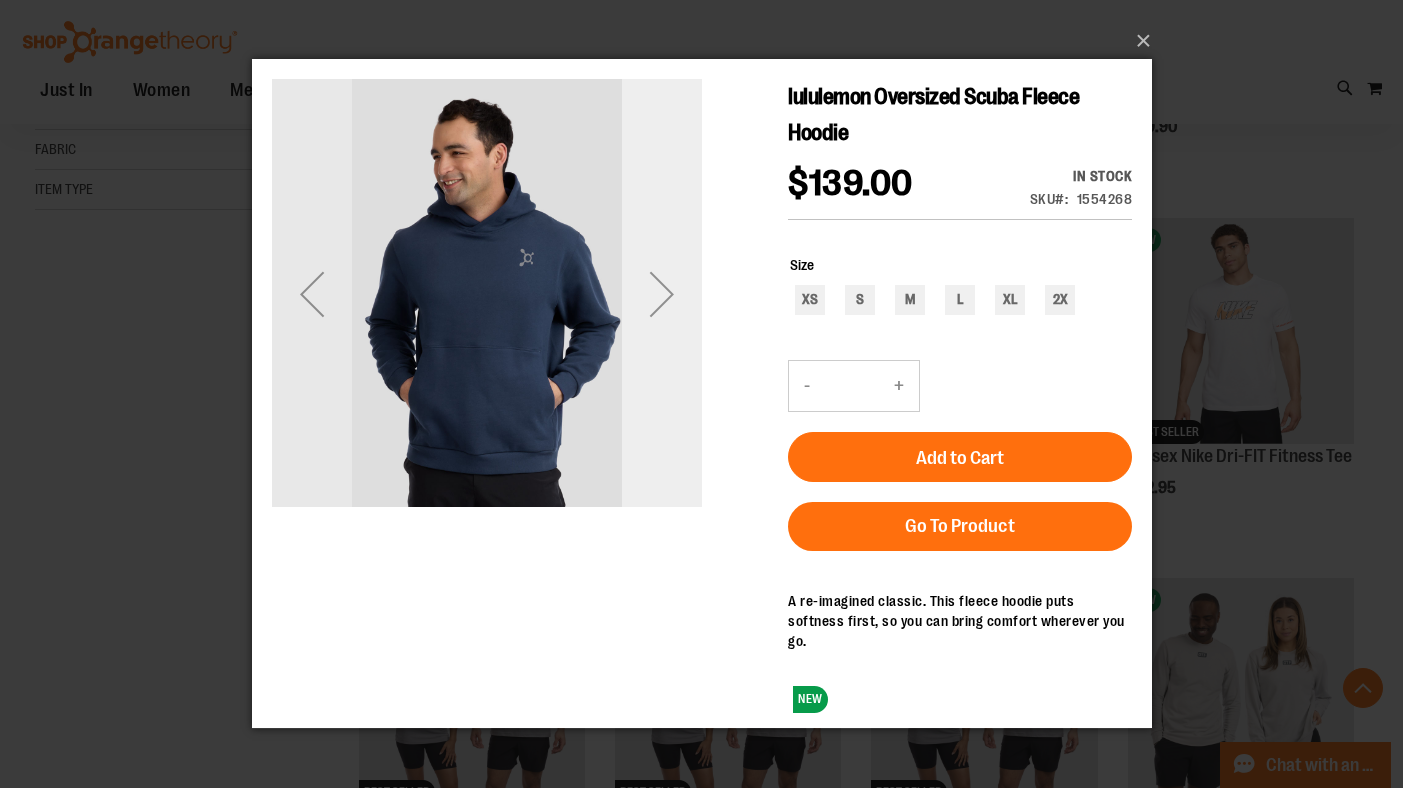 click at bounding box center (661, 294) 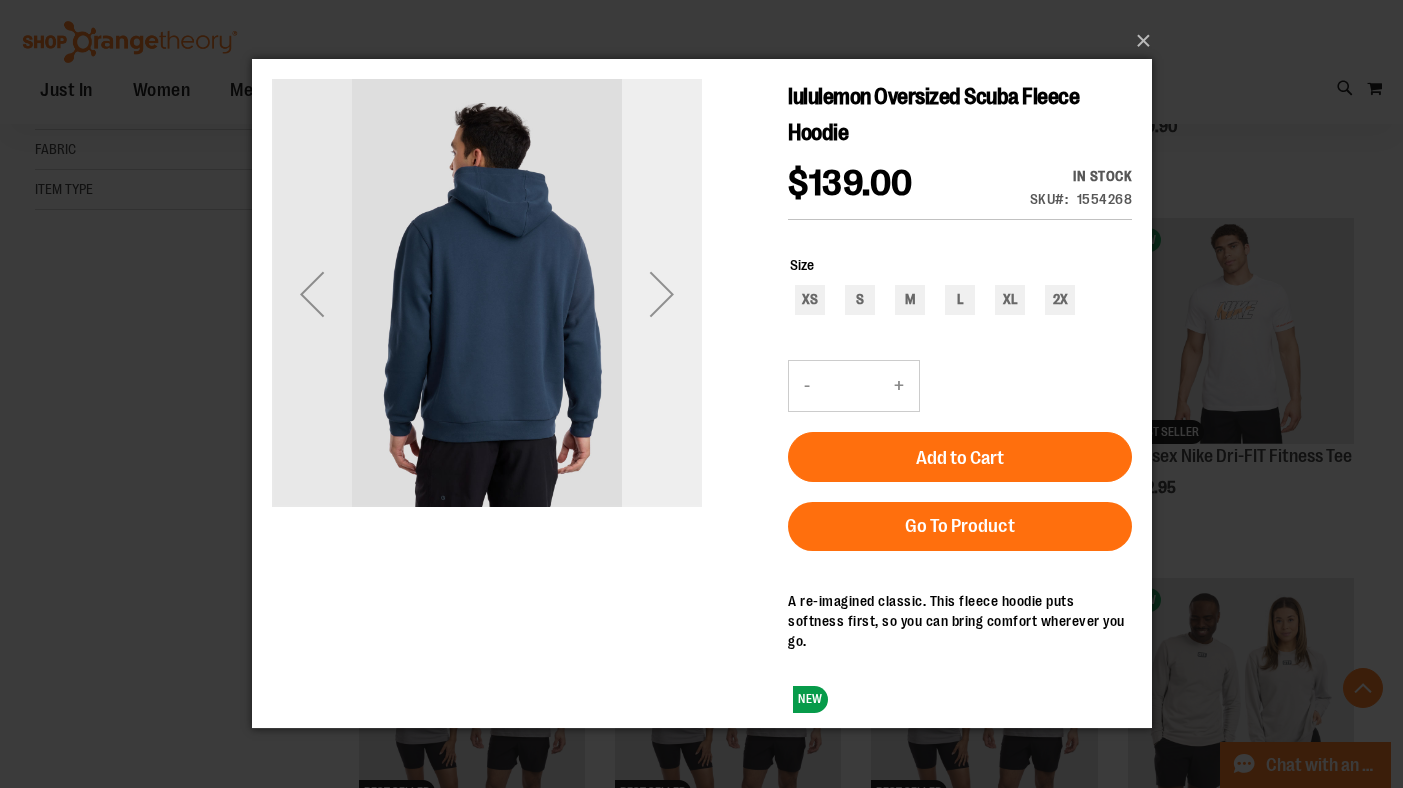 click at bounding box center (661, 294) 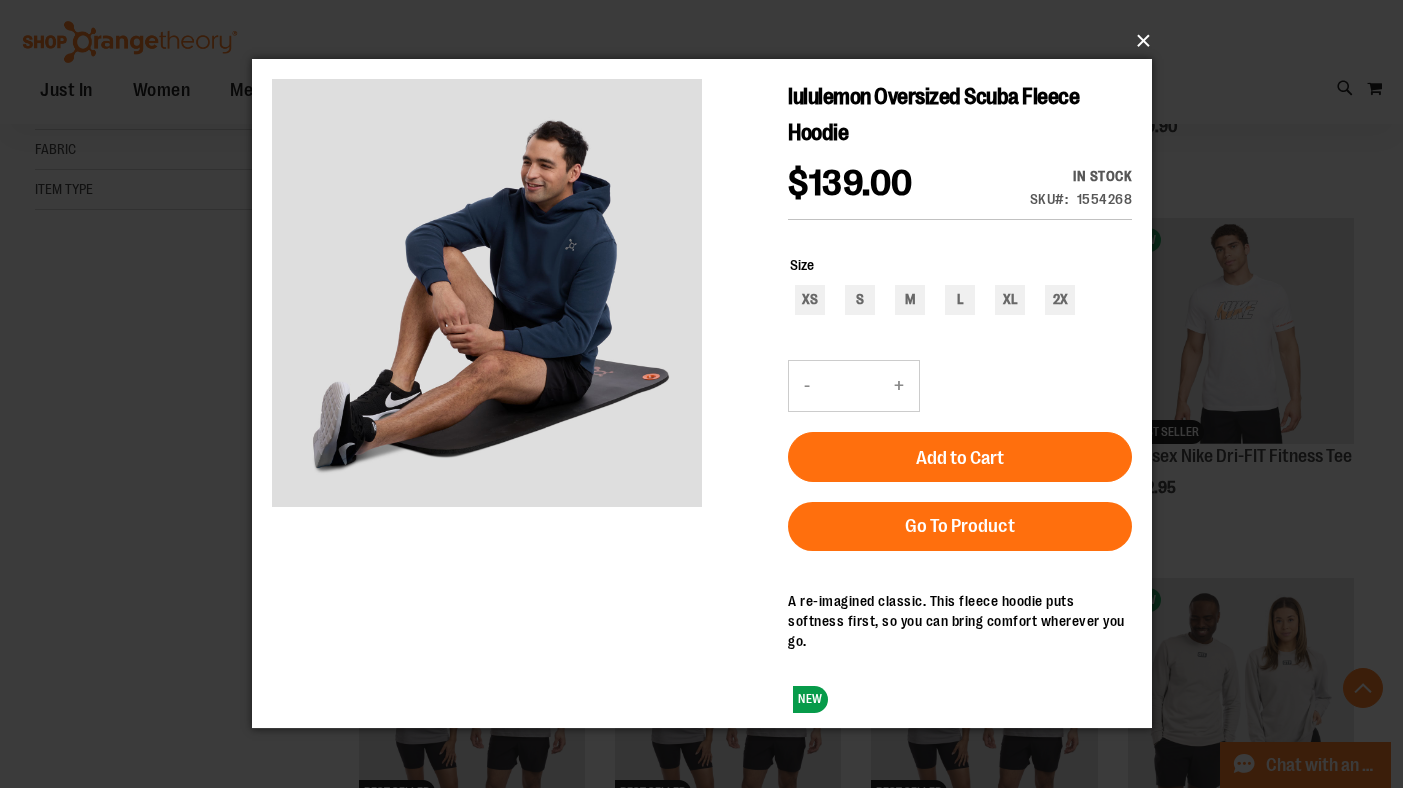 click on "×" at bounding box center [708, 41] 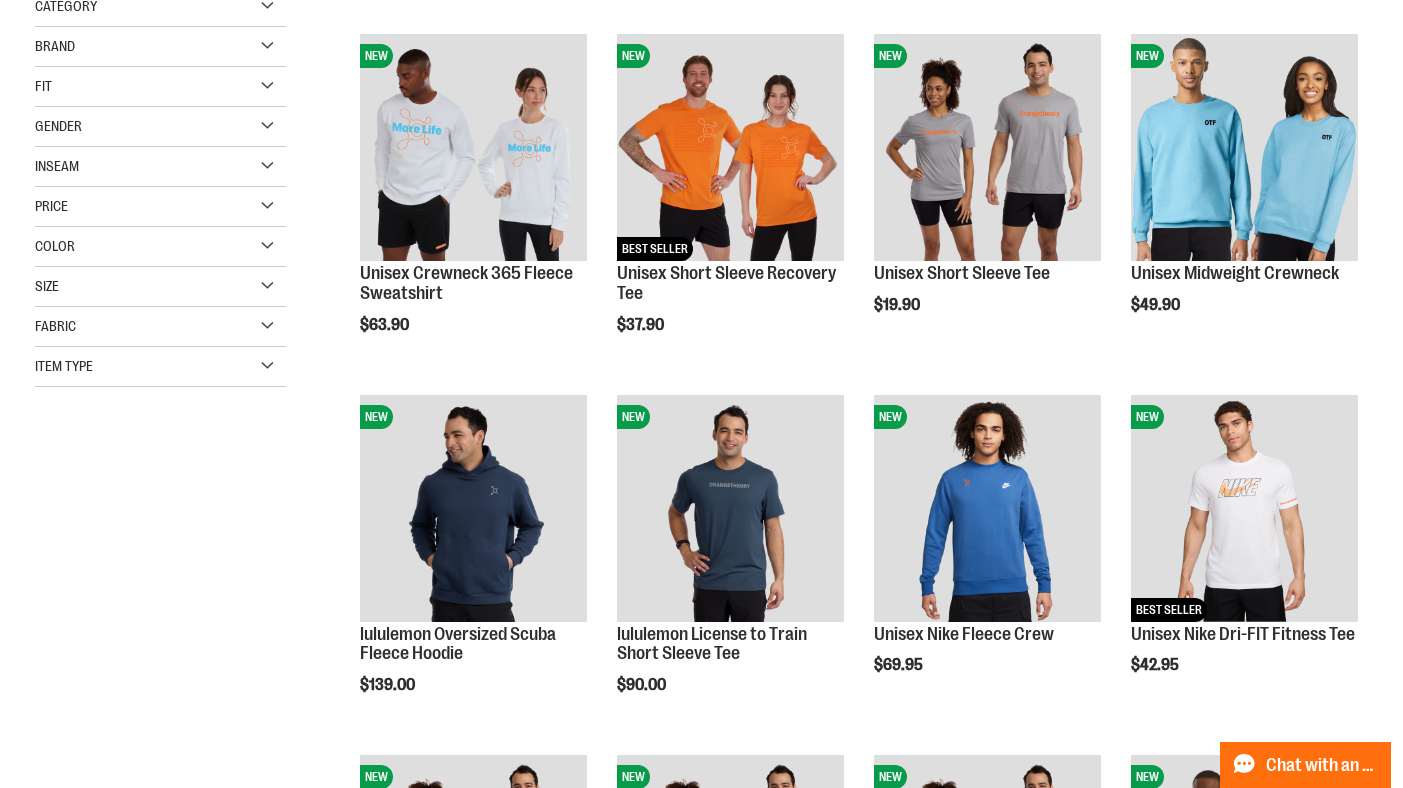 scroll, scrollTop: 0, scrollLeft: 0, axis: both 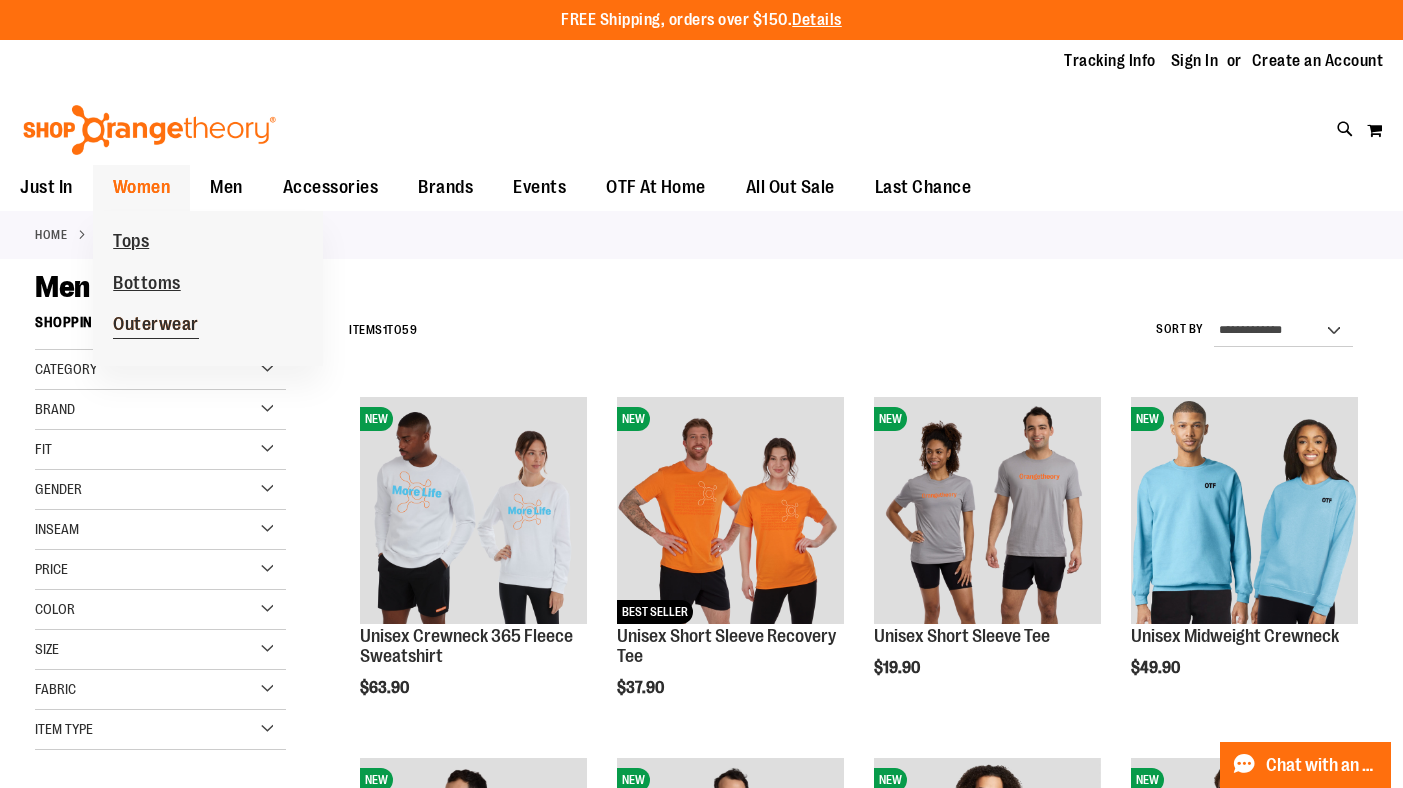 click on "Outerwear" at bounding box center [156, 326] 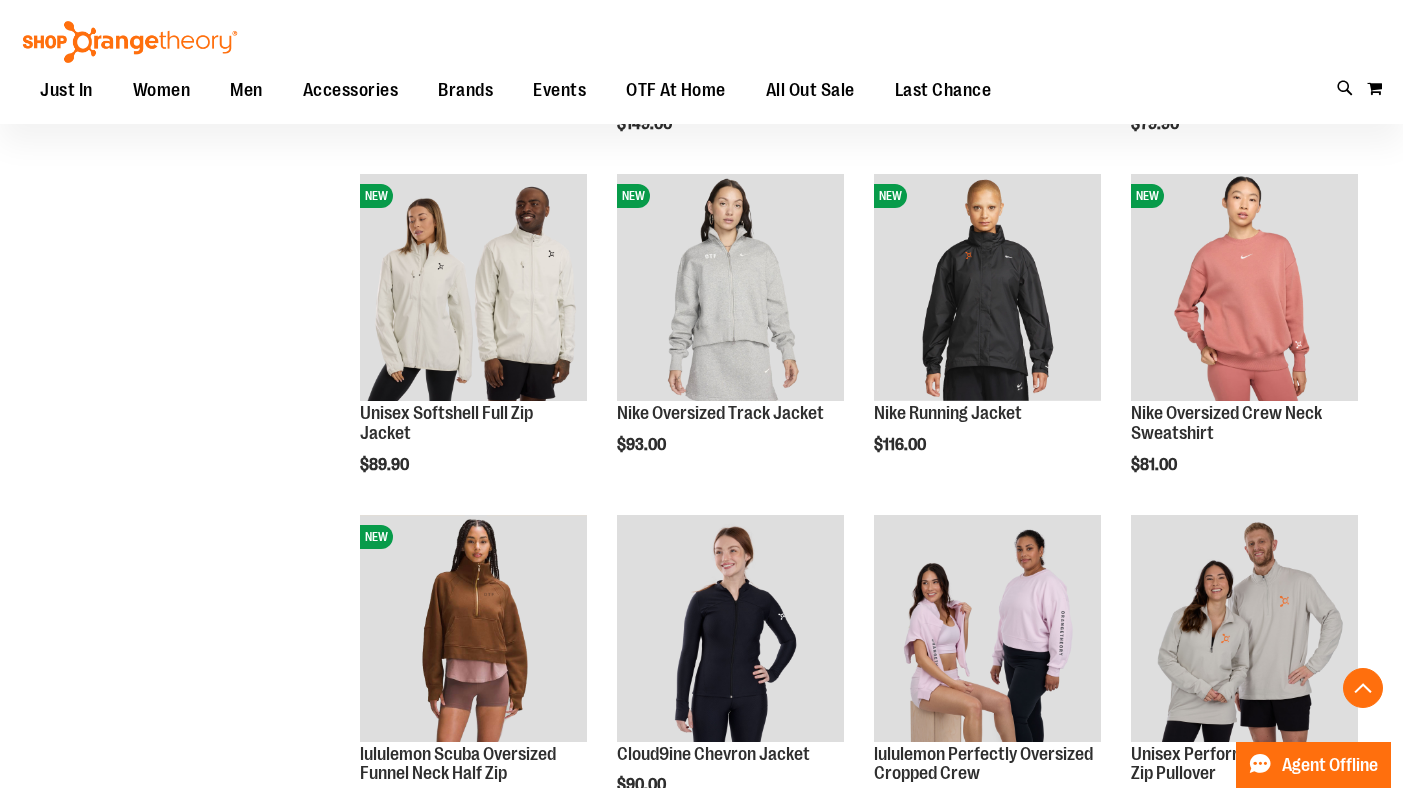 scroll, scrollTop: 372, scrollLeft: 0, axis: vertical 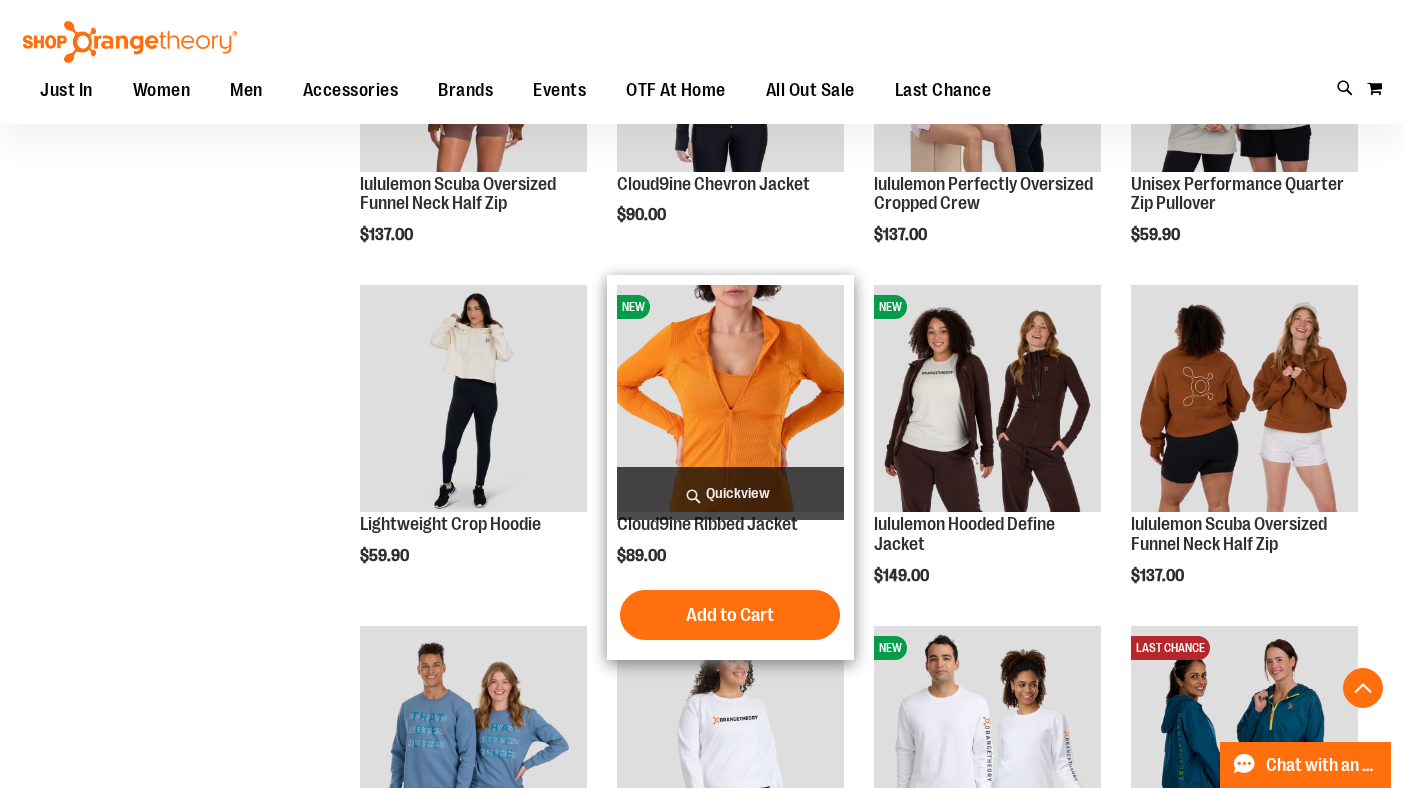 type on "**********" 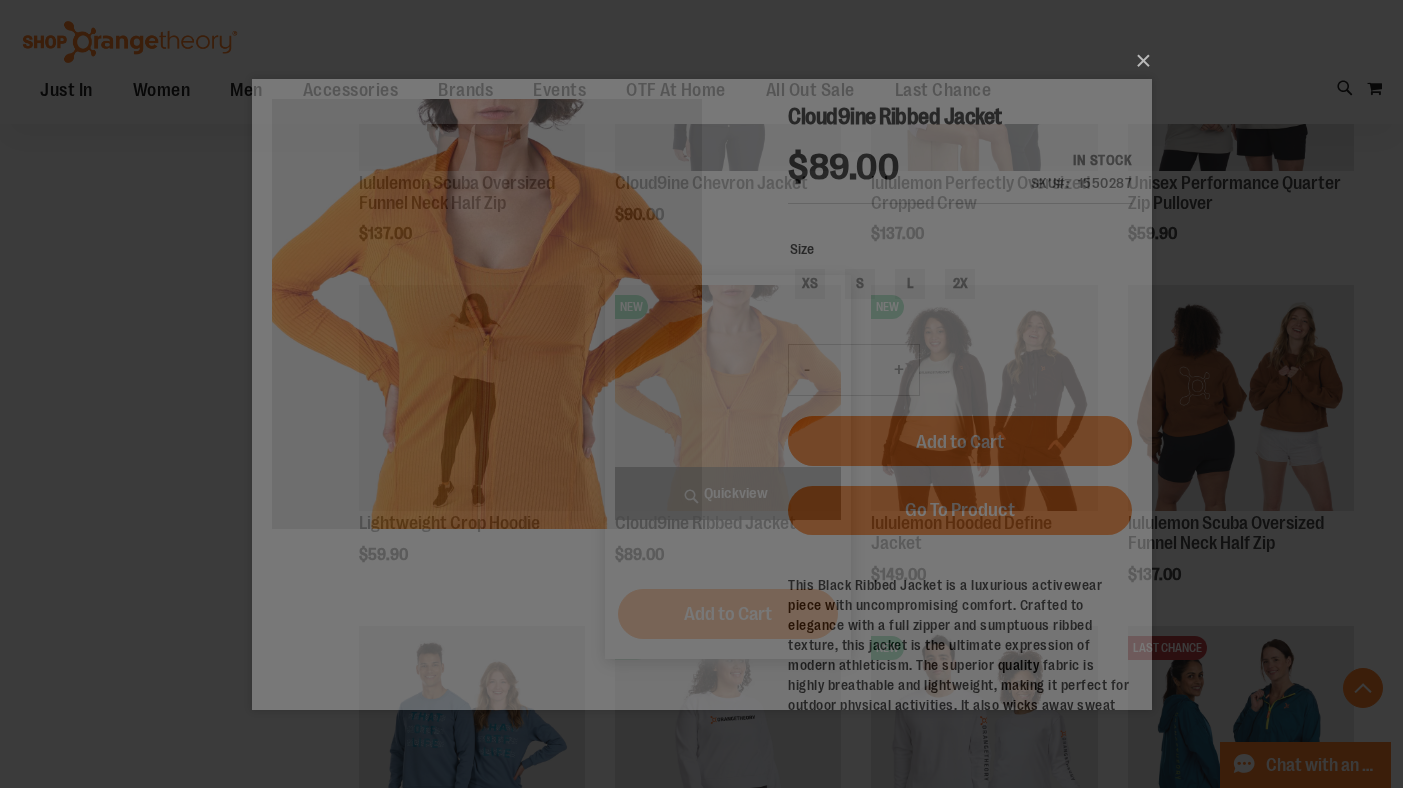 scroll, scrollTop: 0, scrollLeft: 0, axis: both 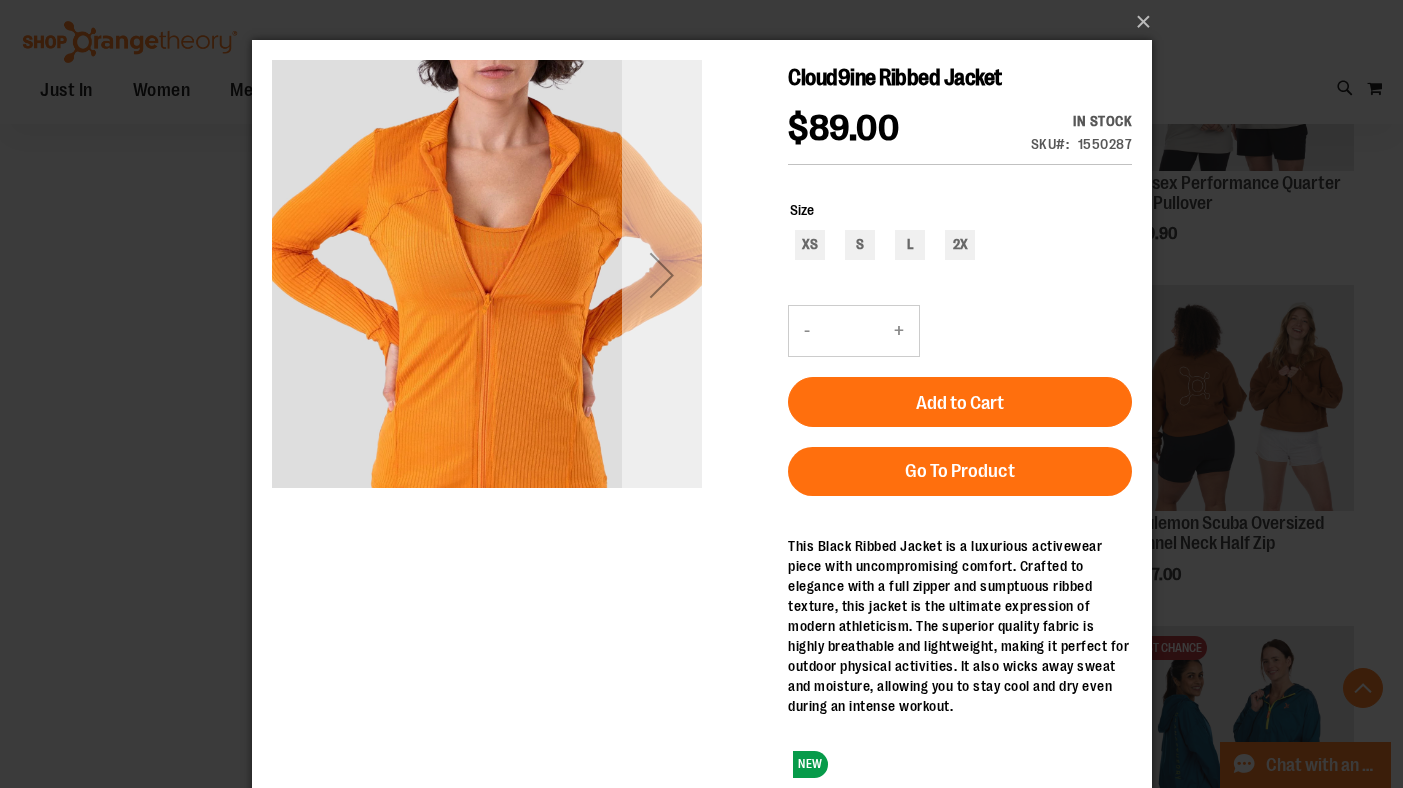click at bounding box center (661, 275) 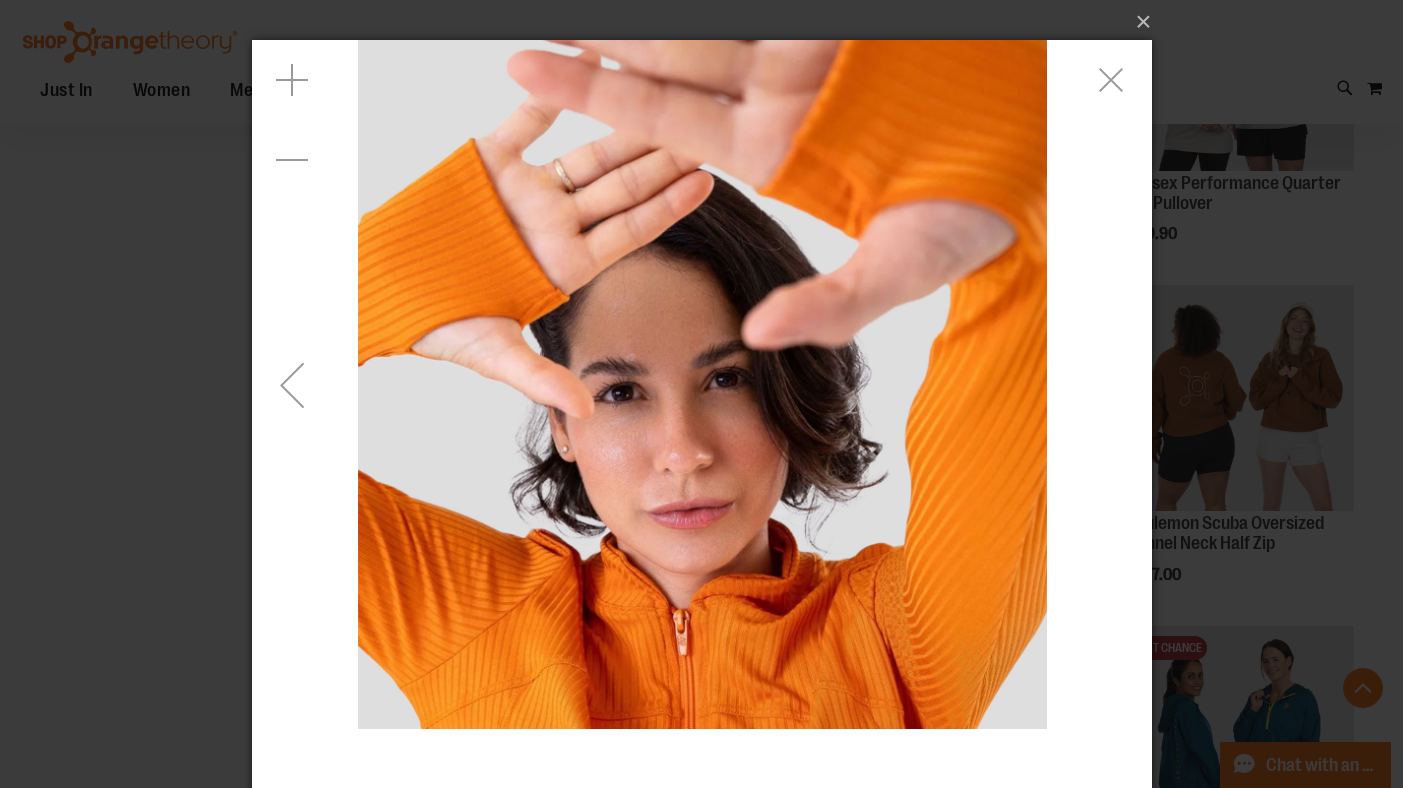 click at bounding box center (291, 385) 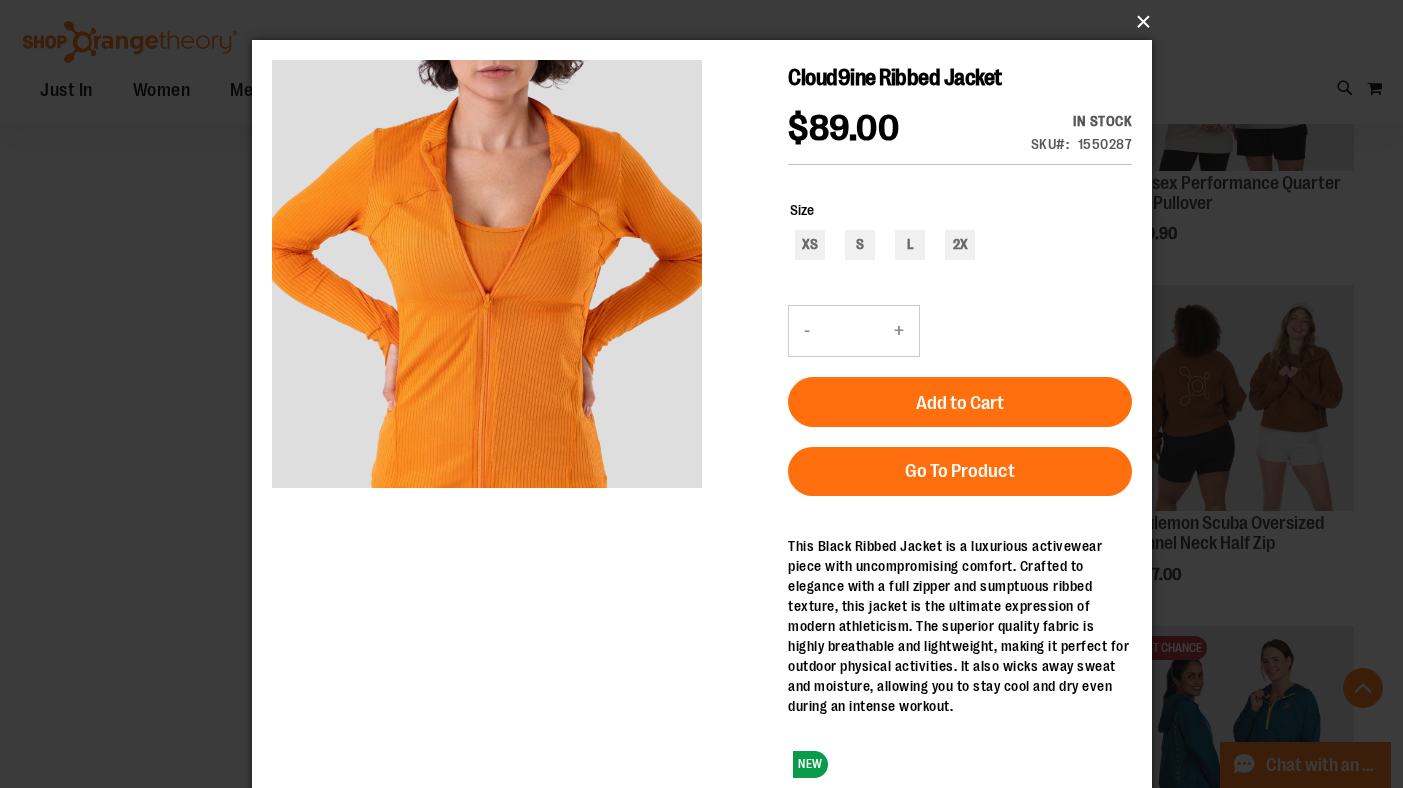 click on "×" at bounding box center [708, 22] 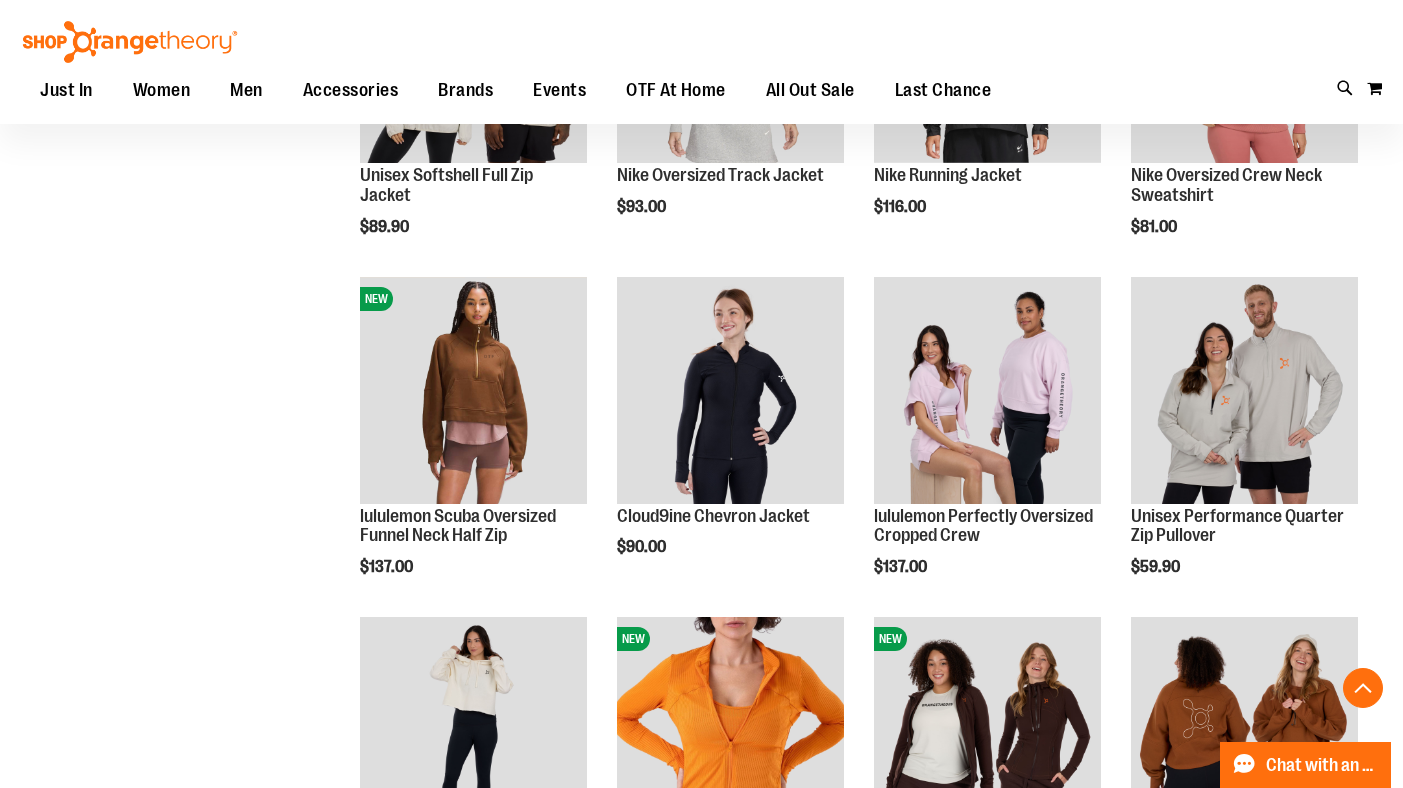scroll, scrollTop: 590, scrollLeft: 0, axis: vertical 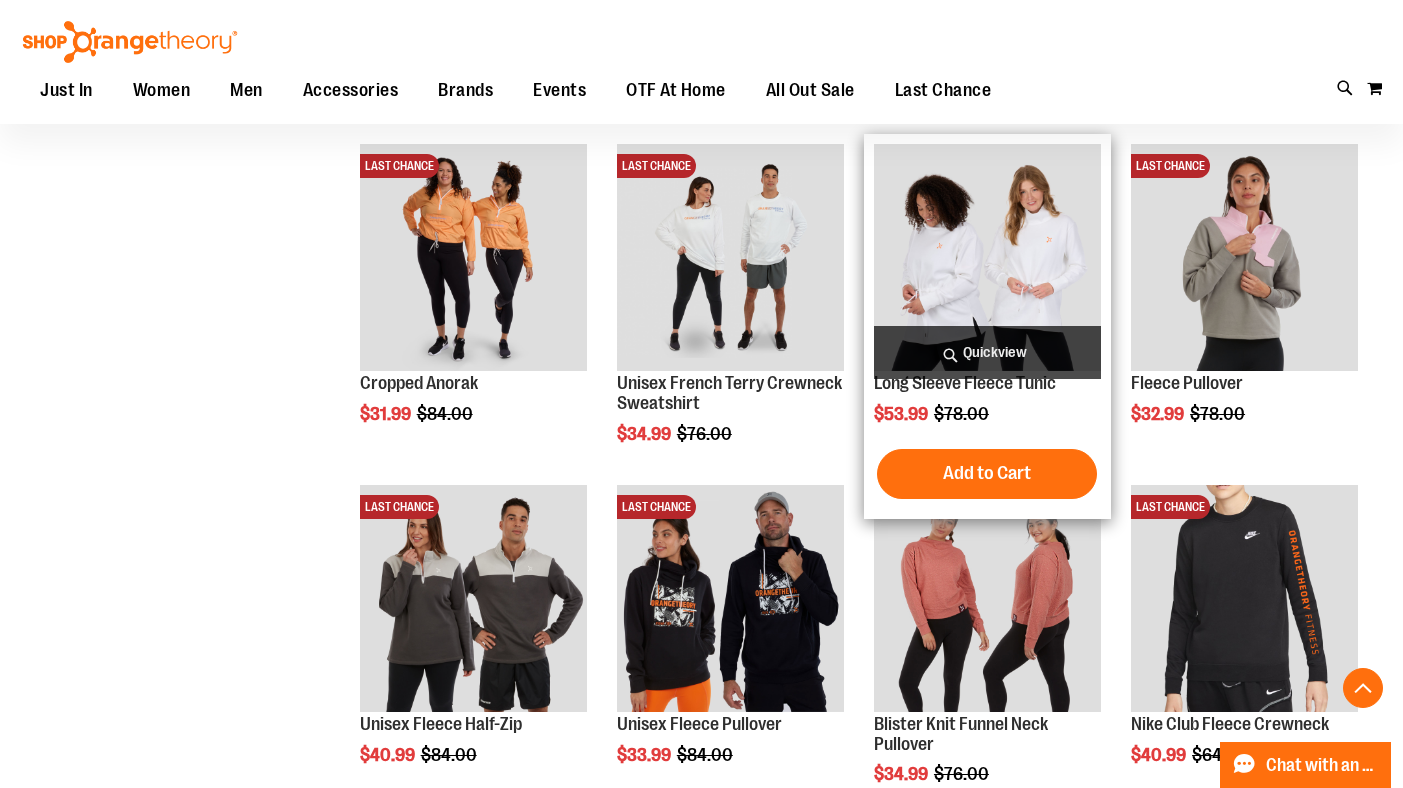 click on "Quickview" at bounding box center [987, 352] 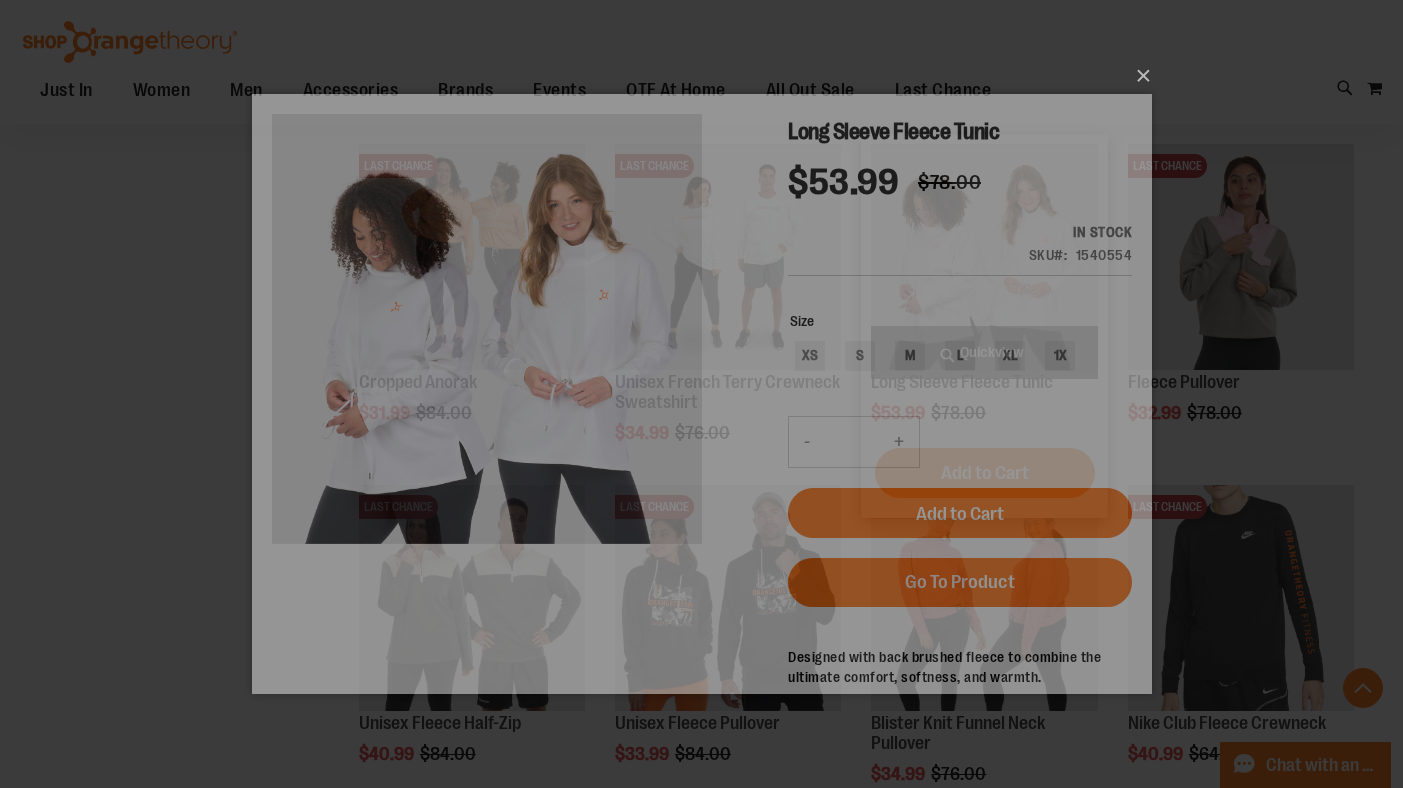 scroll, scrollTop: 0, scrollLeft: 0, axis: both 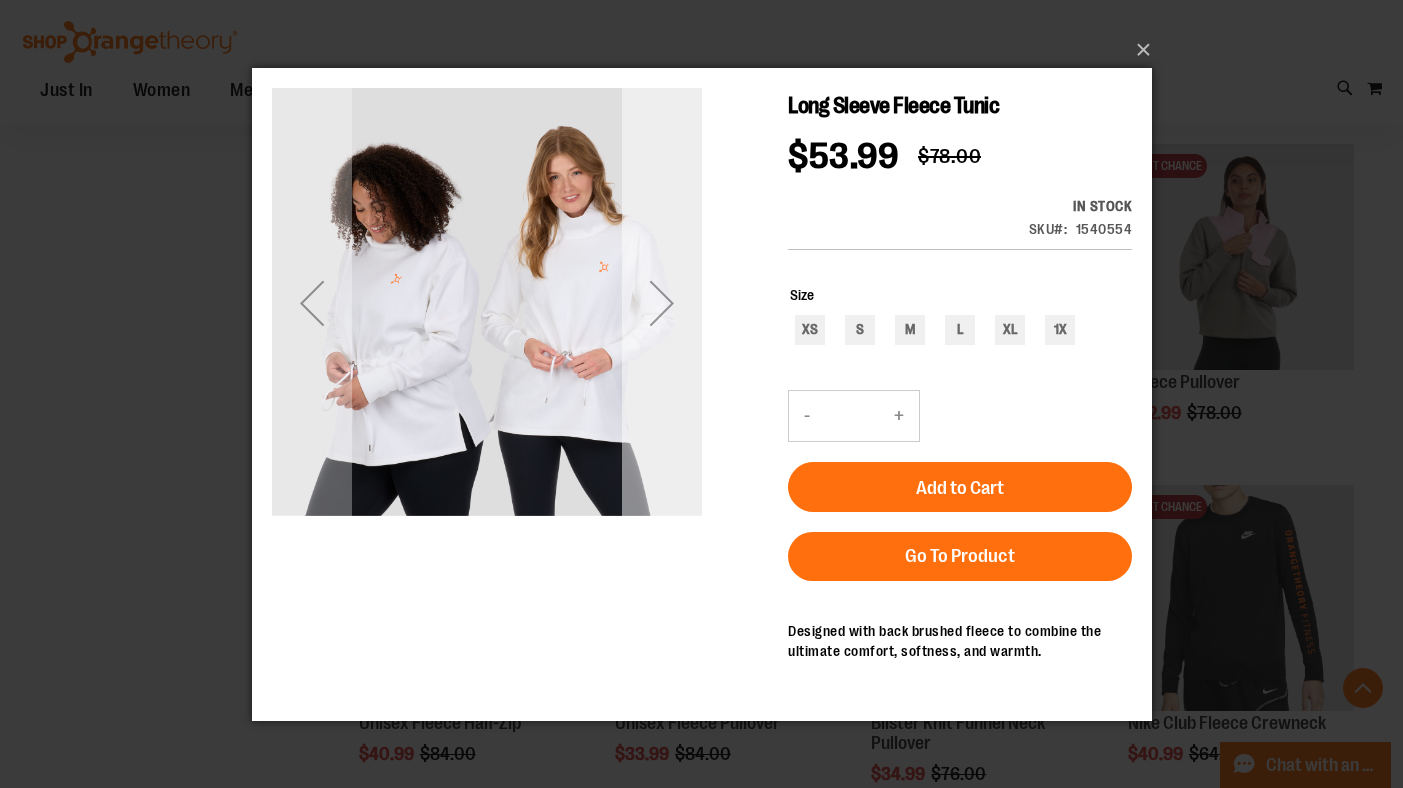 click at bounding box center [661, 302] 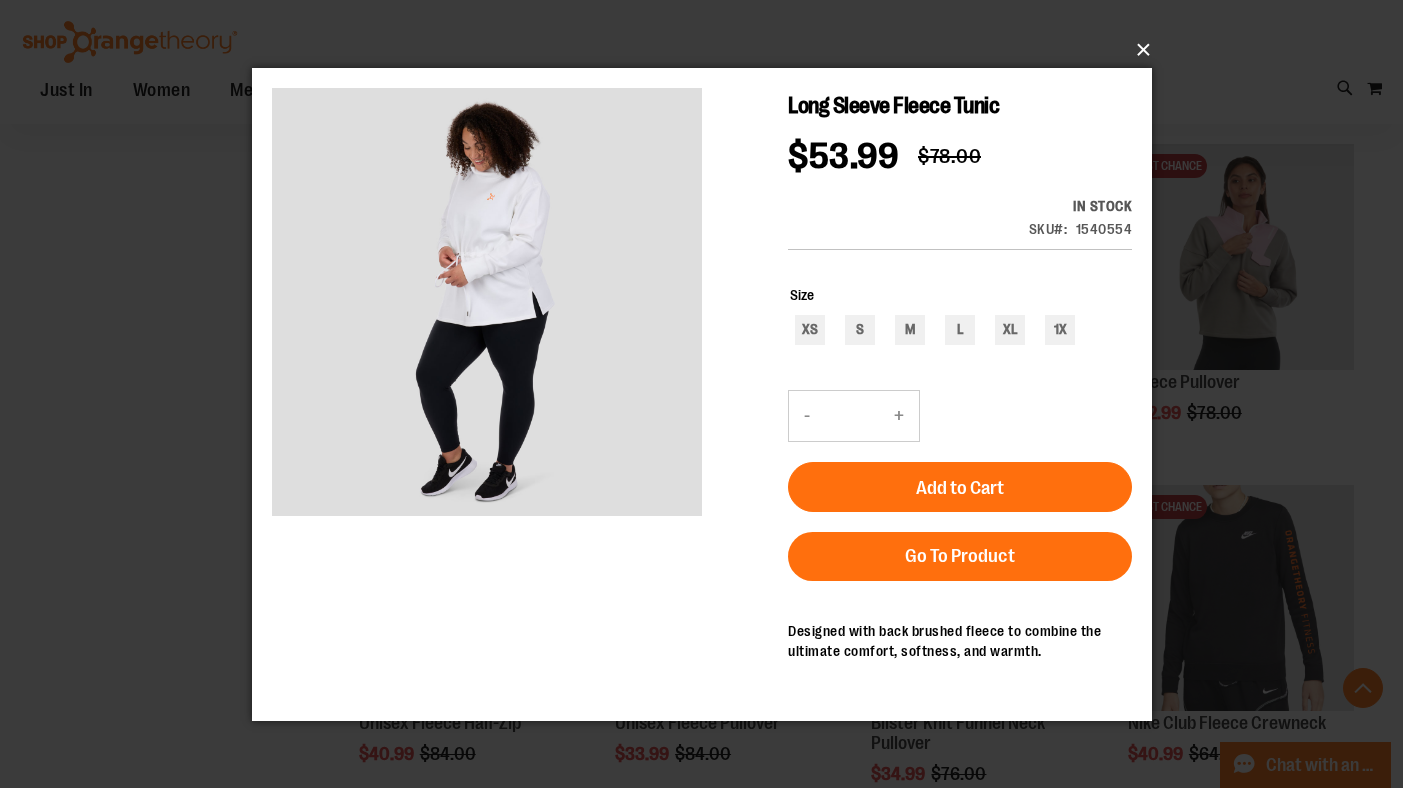 click on "×" at bounding box center [708, 50] 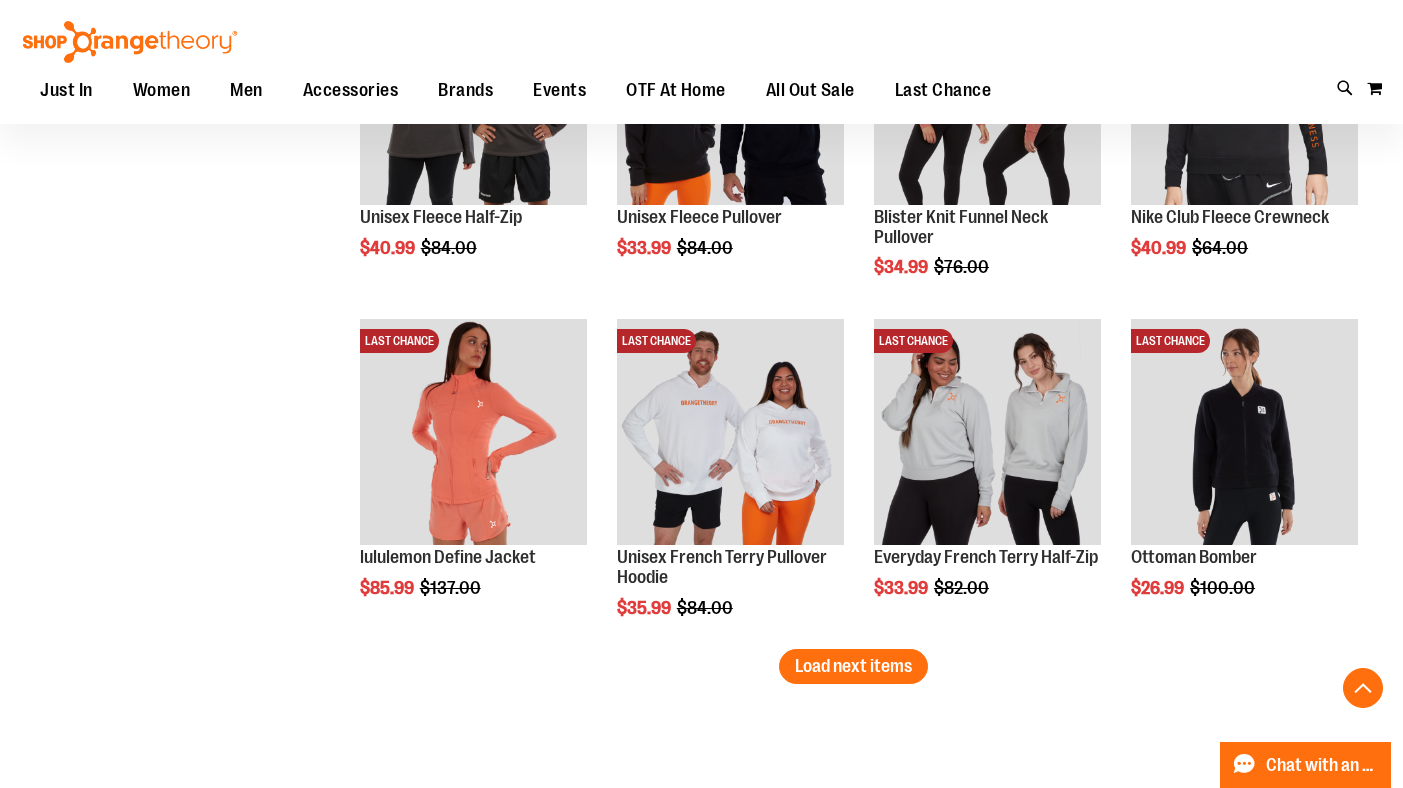 scroll, scrollTop: 2608, scrollLeft: 0, axis: vertical 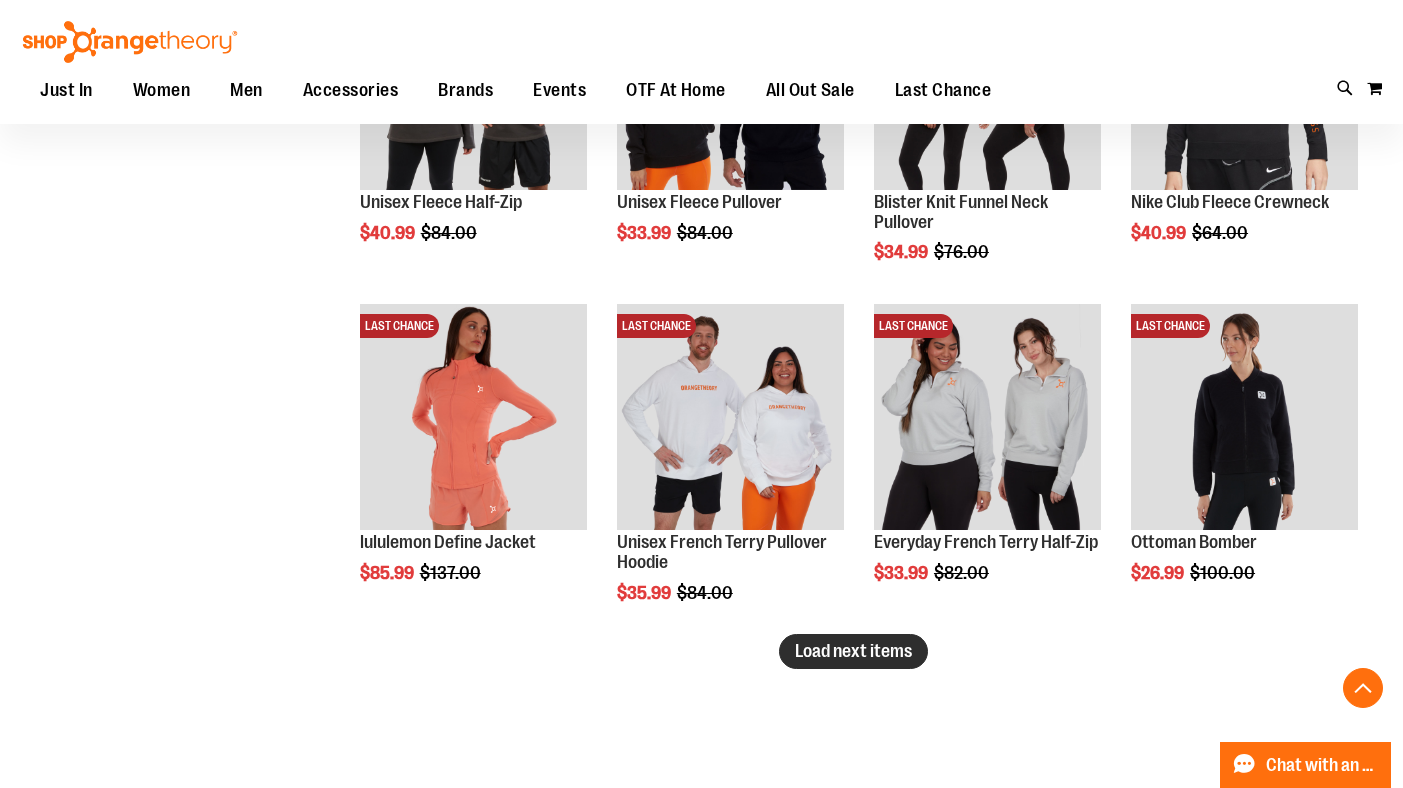 click on "Load next items" at bounding box center [853, 651] 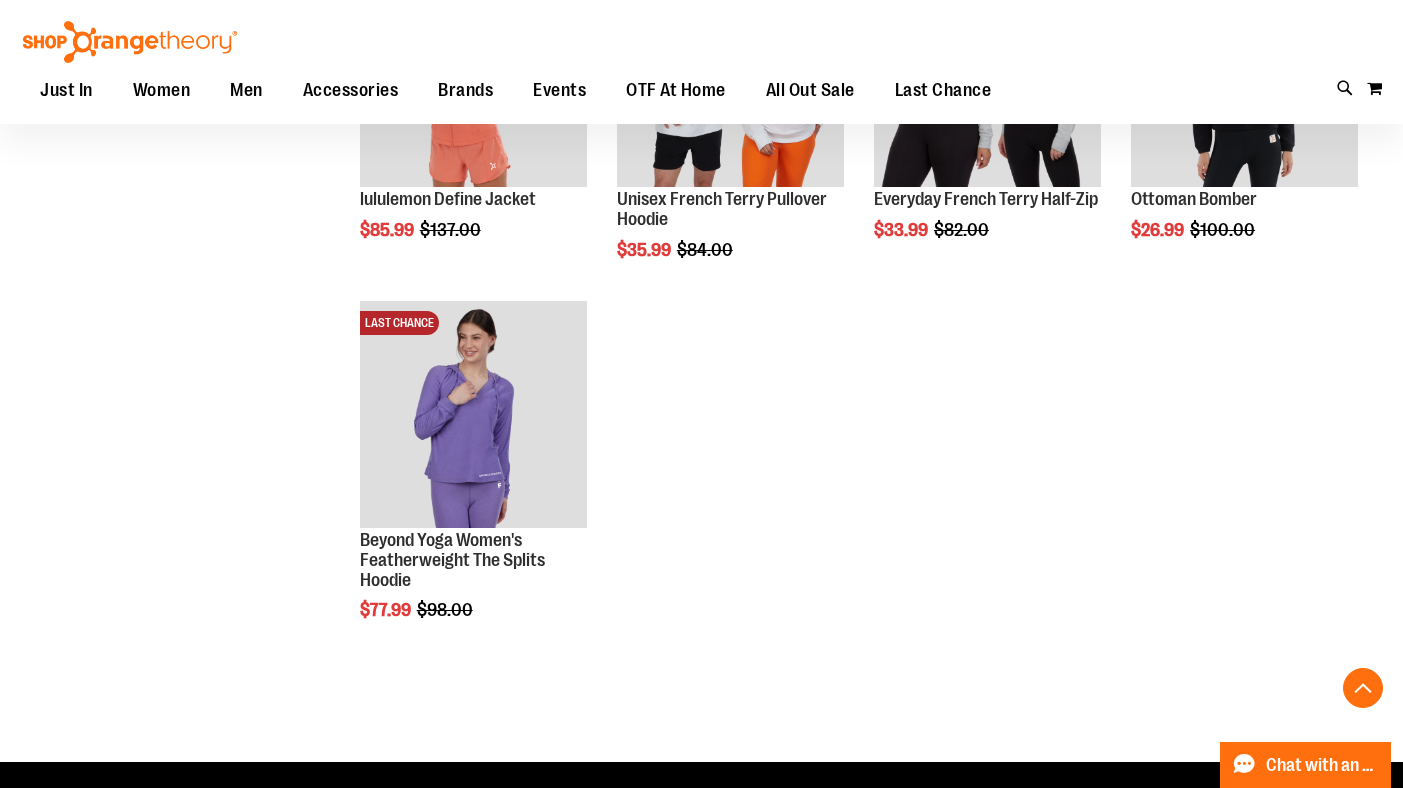 scroll, scrollTop: 2980, scrollLeft: 0, axis: vertical 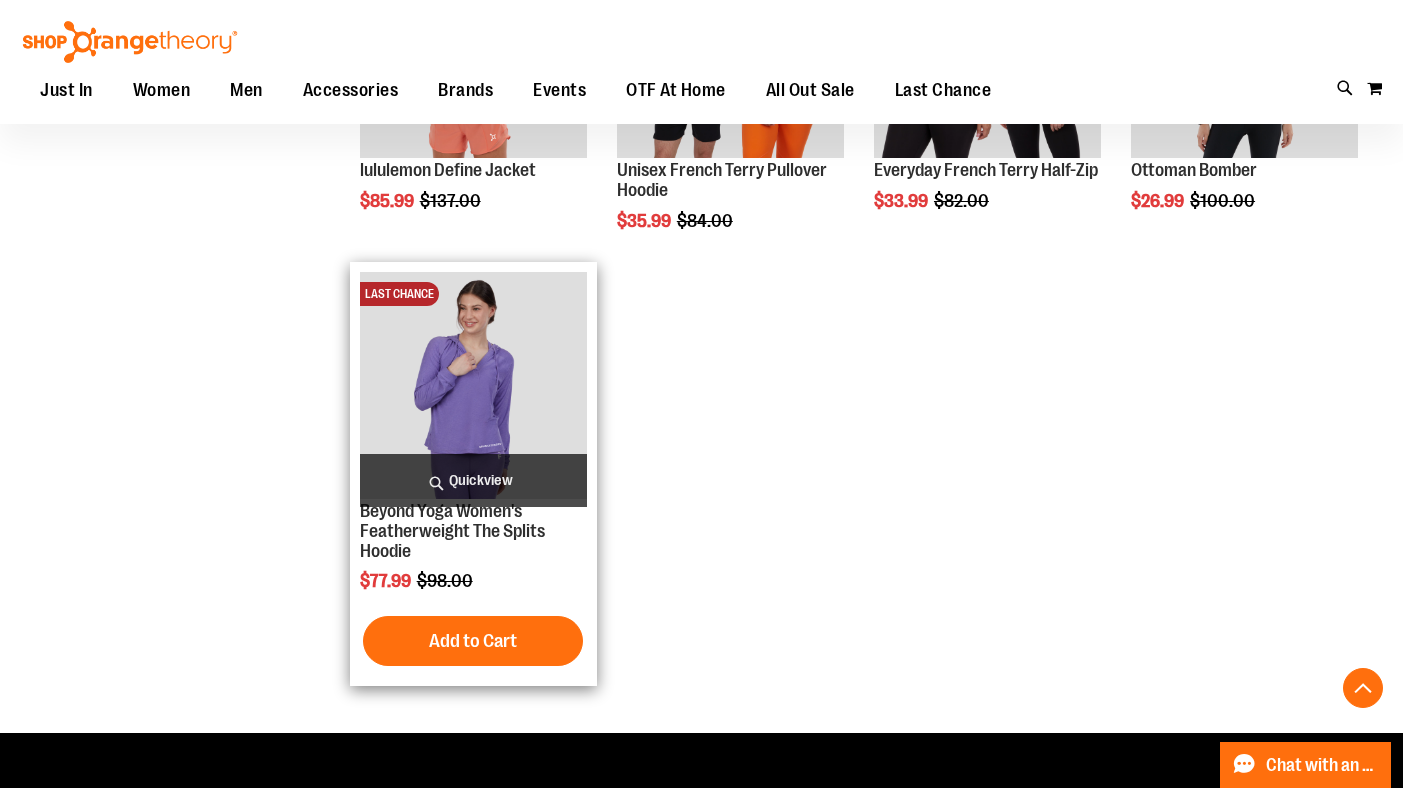 click on "Quickview" at bounding box center [473, 480] 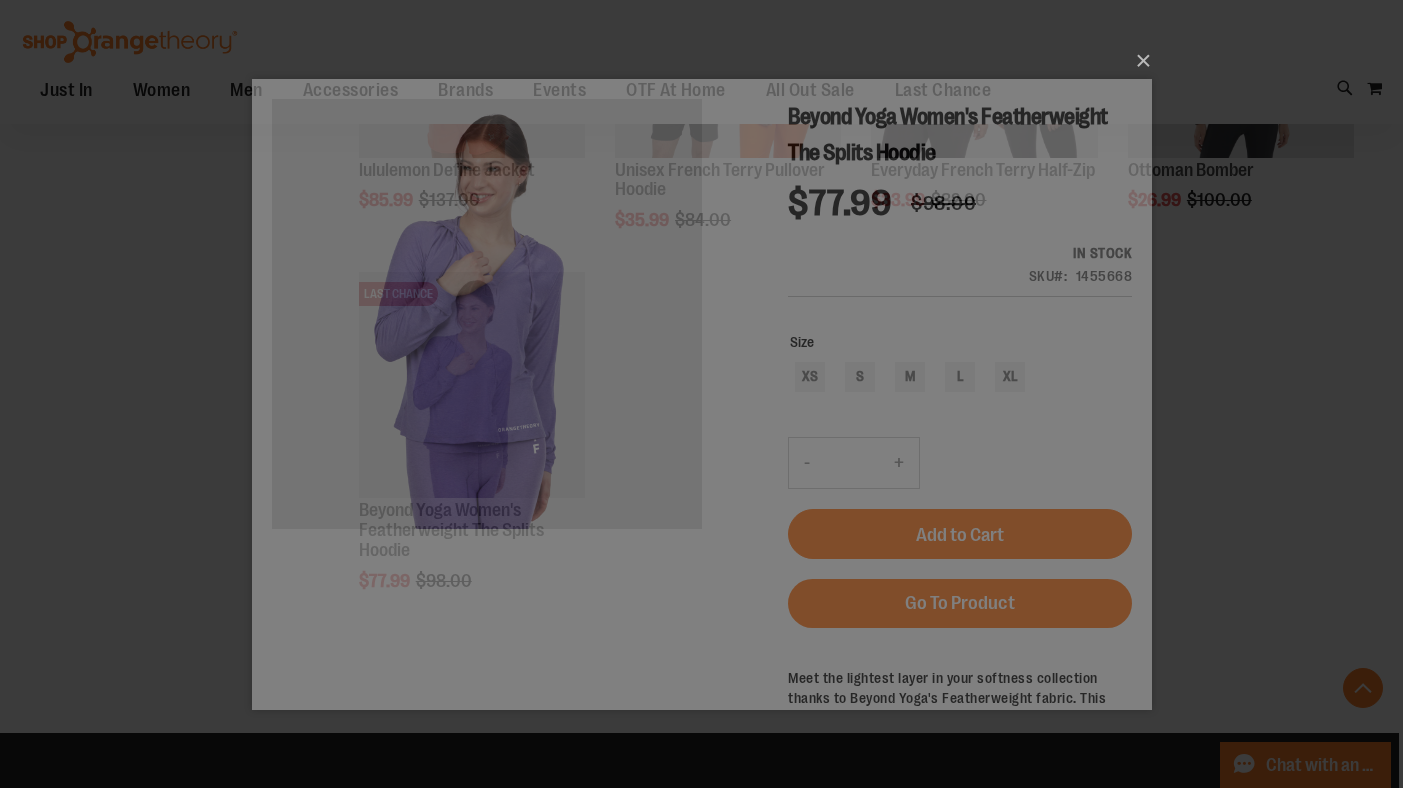 scroll, scrollTop: 0, scrollLeft: 0, axis: both 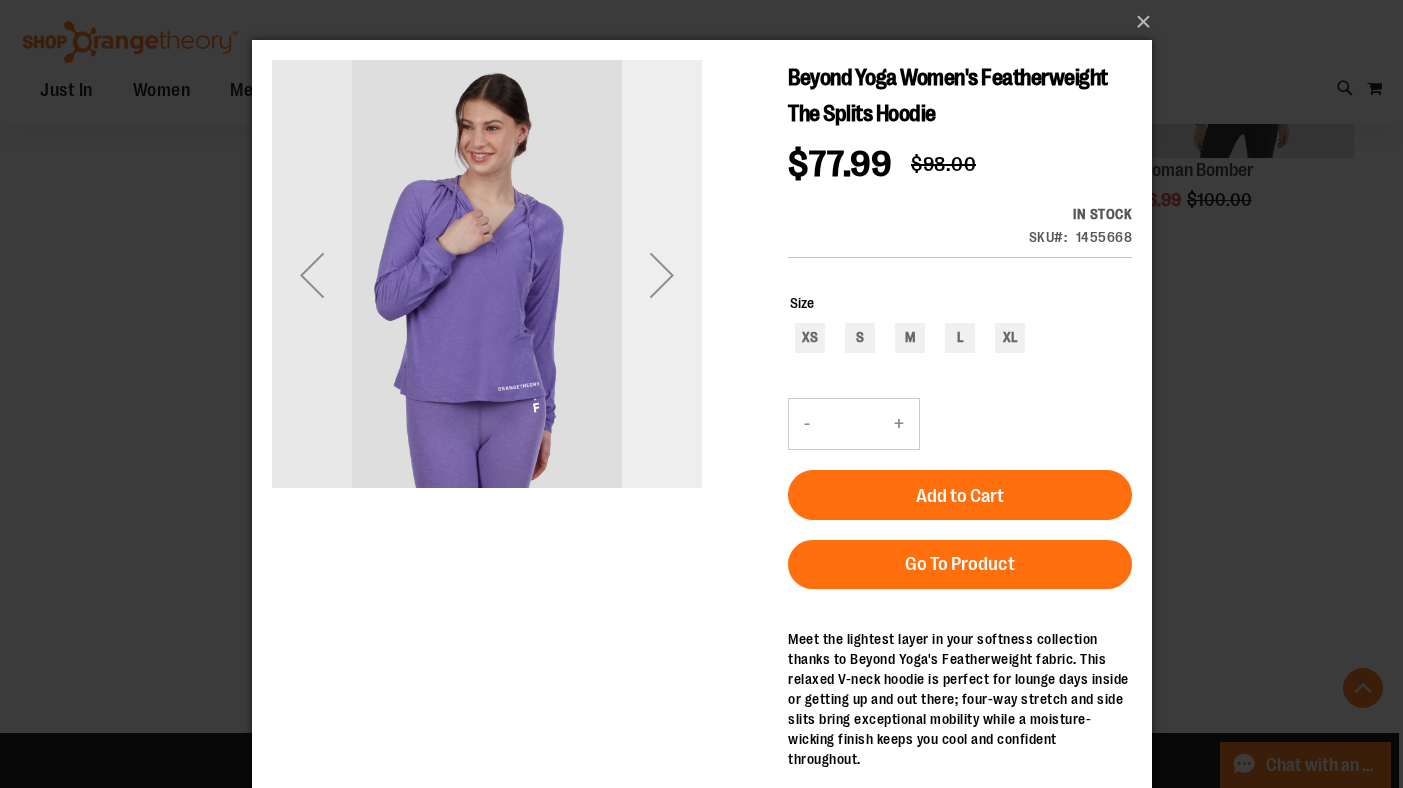 click at bounding box center [661, 275] 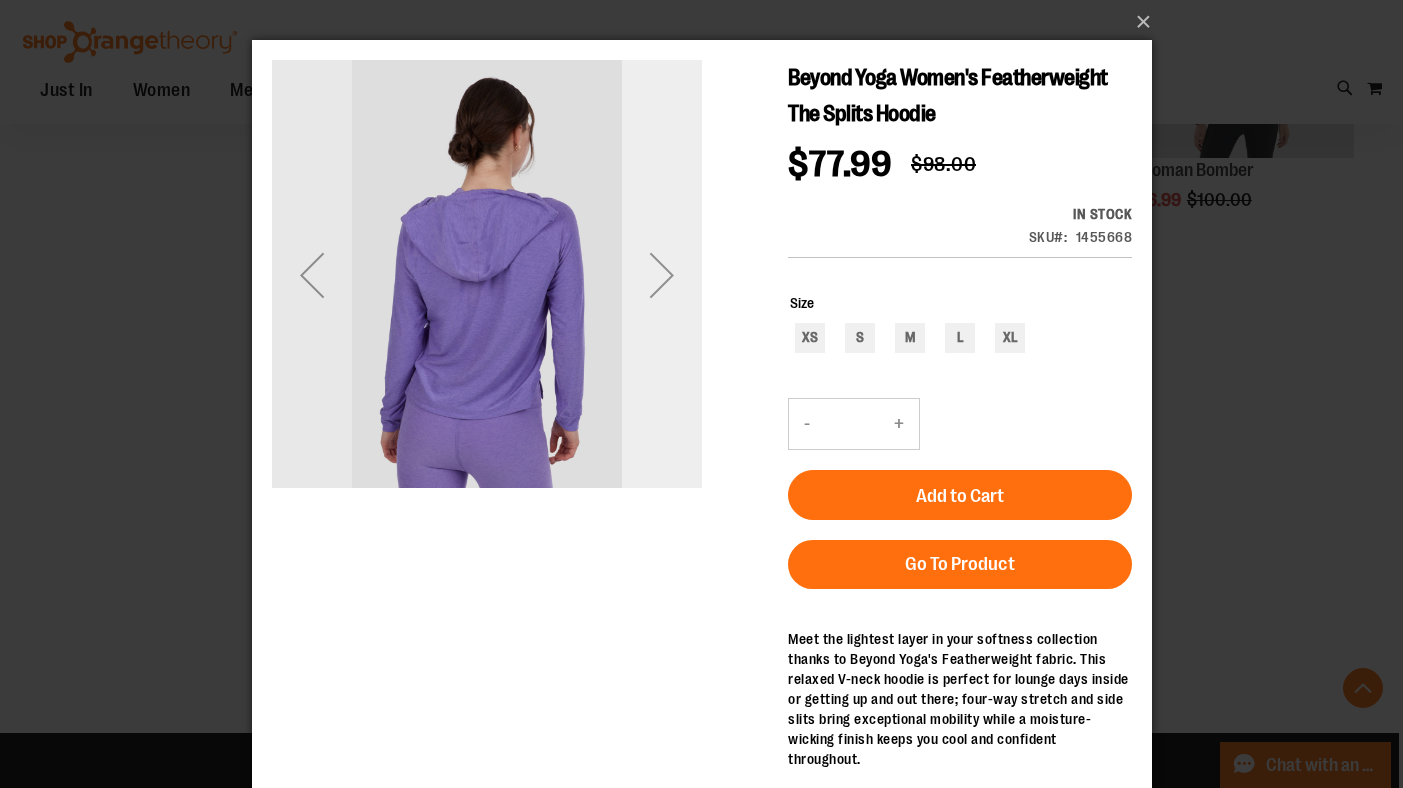 click at bounding box center (661, 275) 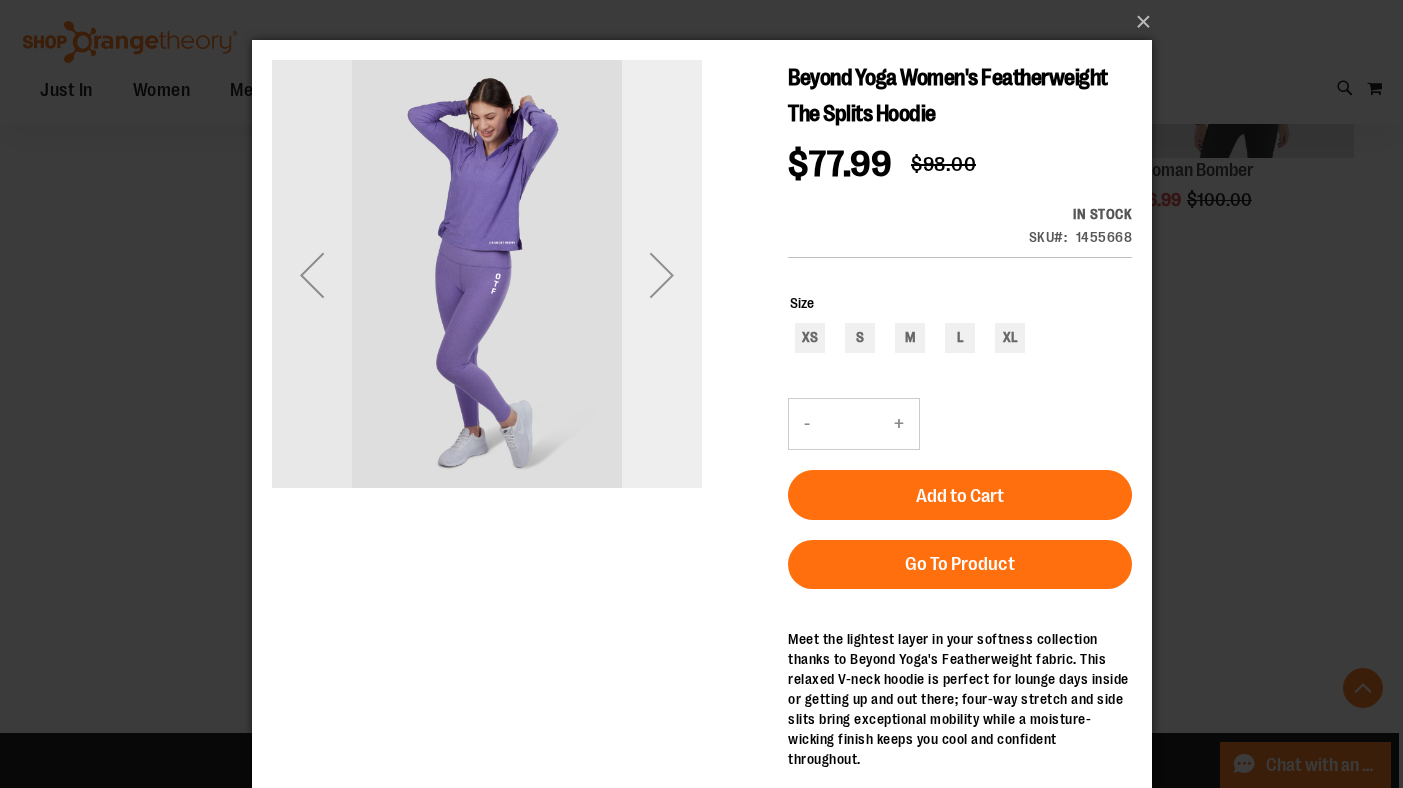 click at bounding box center (661, 275) 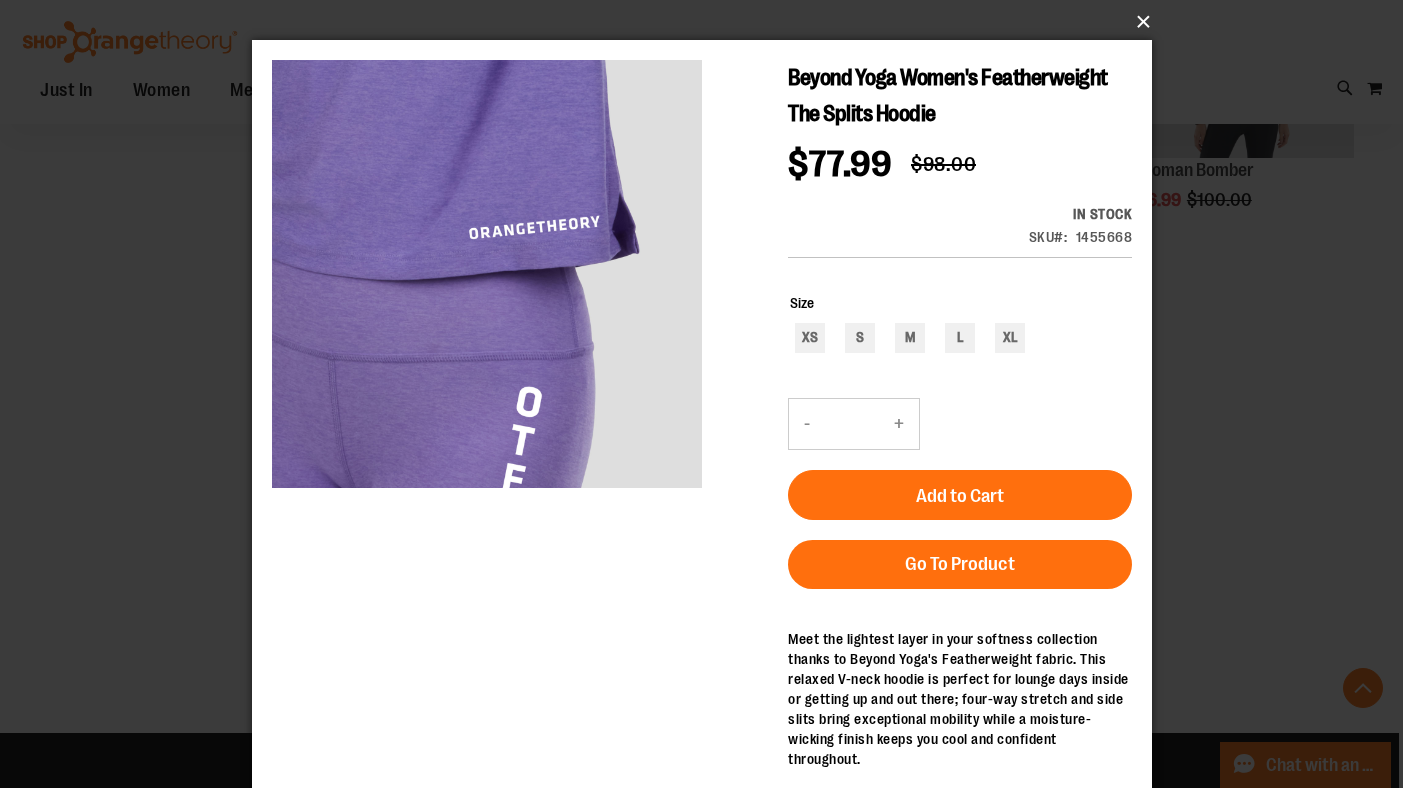 click on "×" at bounding box center [708, 22] 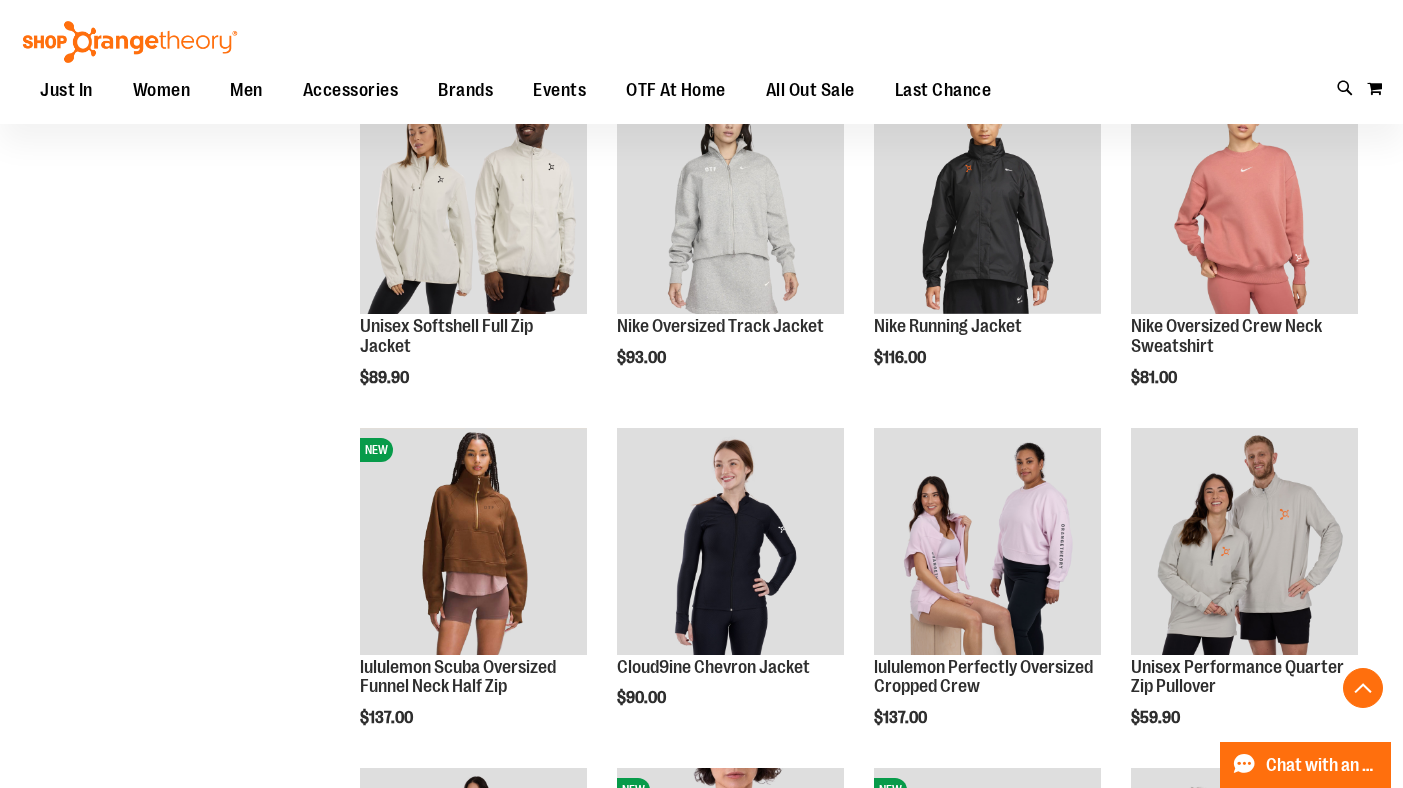 scroll, scrollTop: 30, scrollLeft: 0, axis: vertical 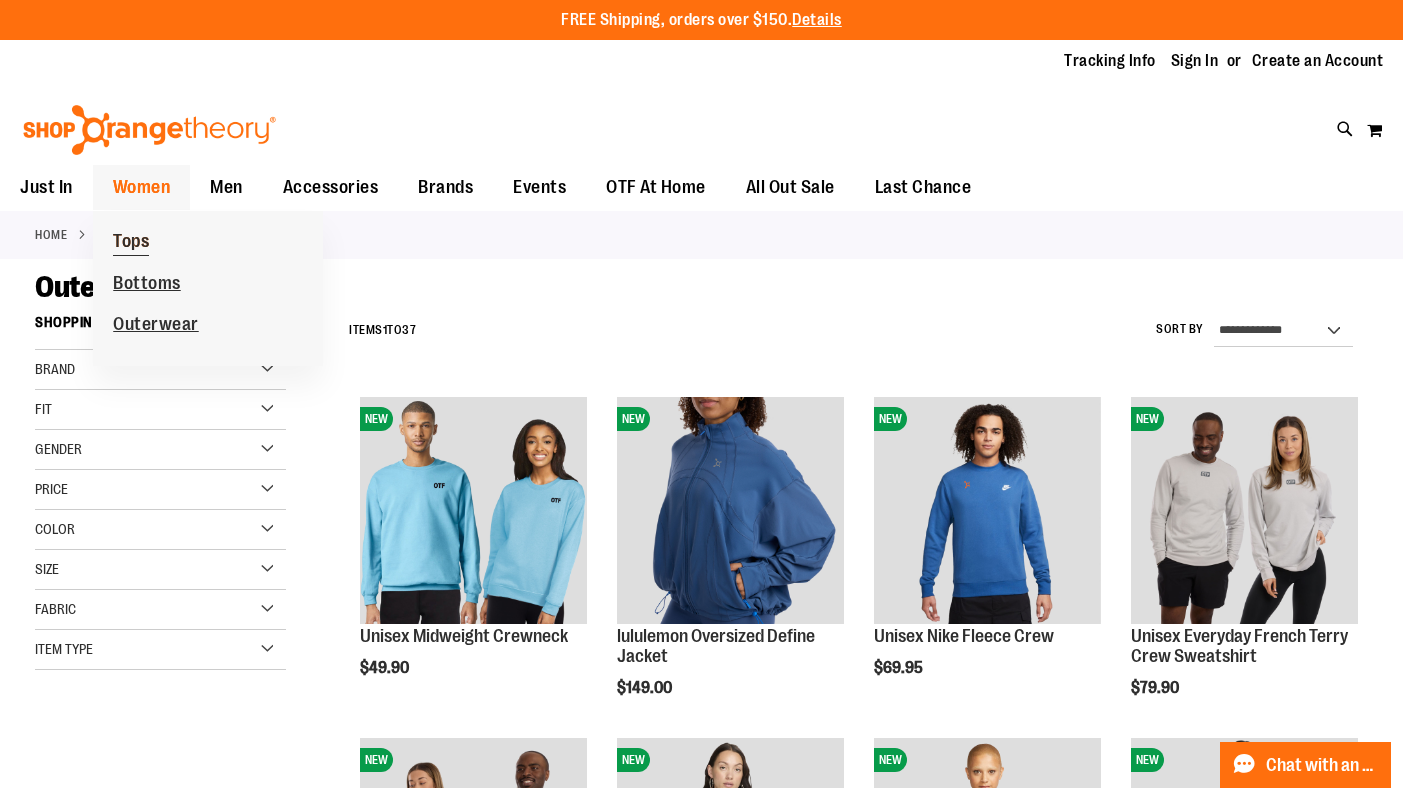 click on "Tops" at bounding box center (131, 243) 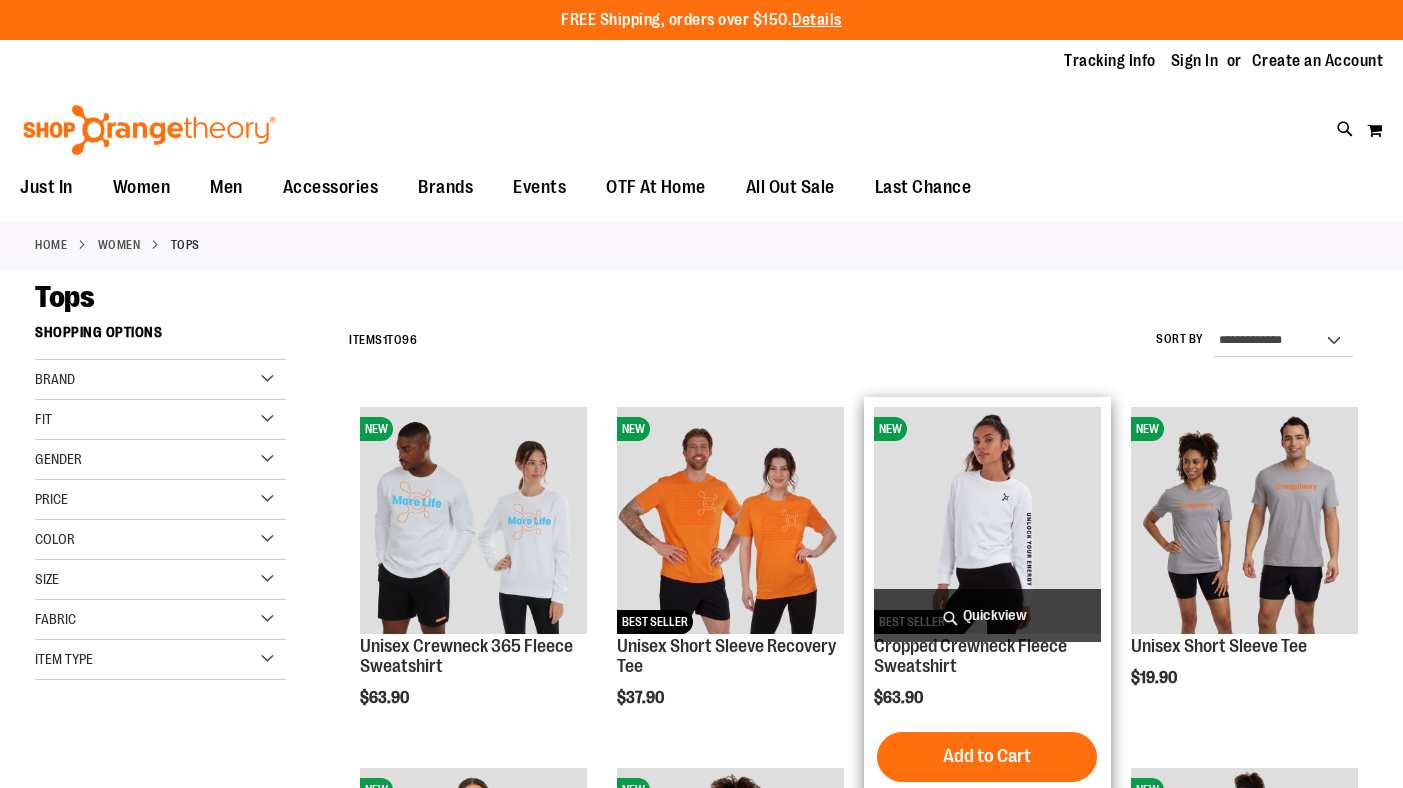 scroll, scrollTop: 0, scrollLeft: 0, axis: both 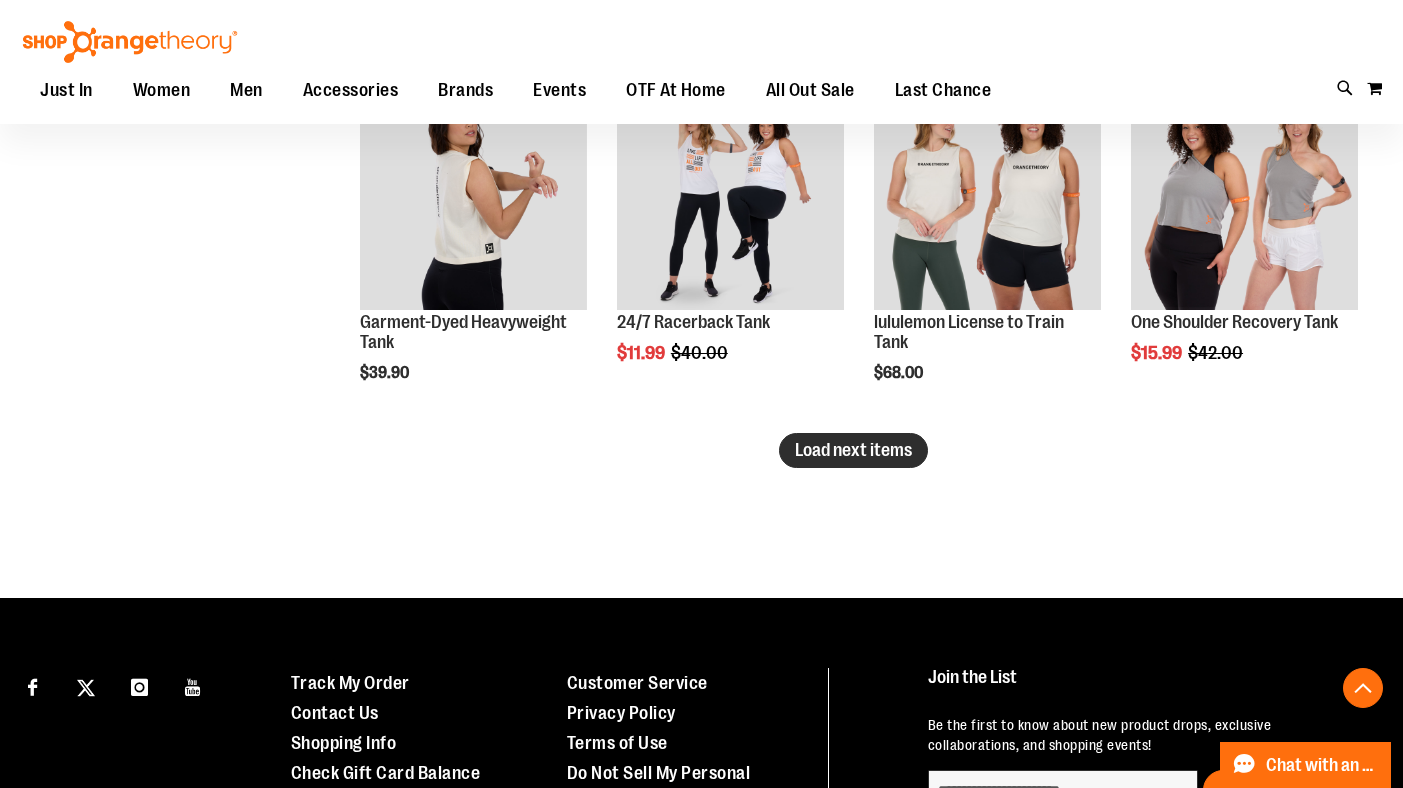 type on "**********" 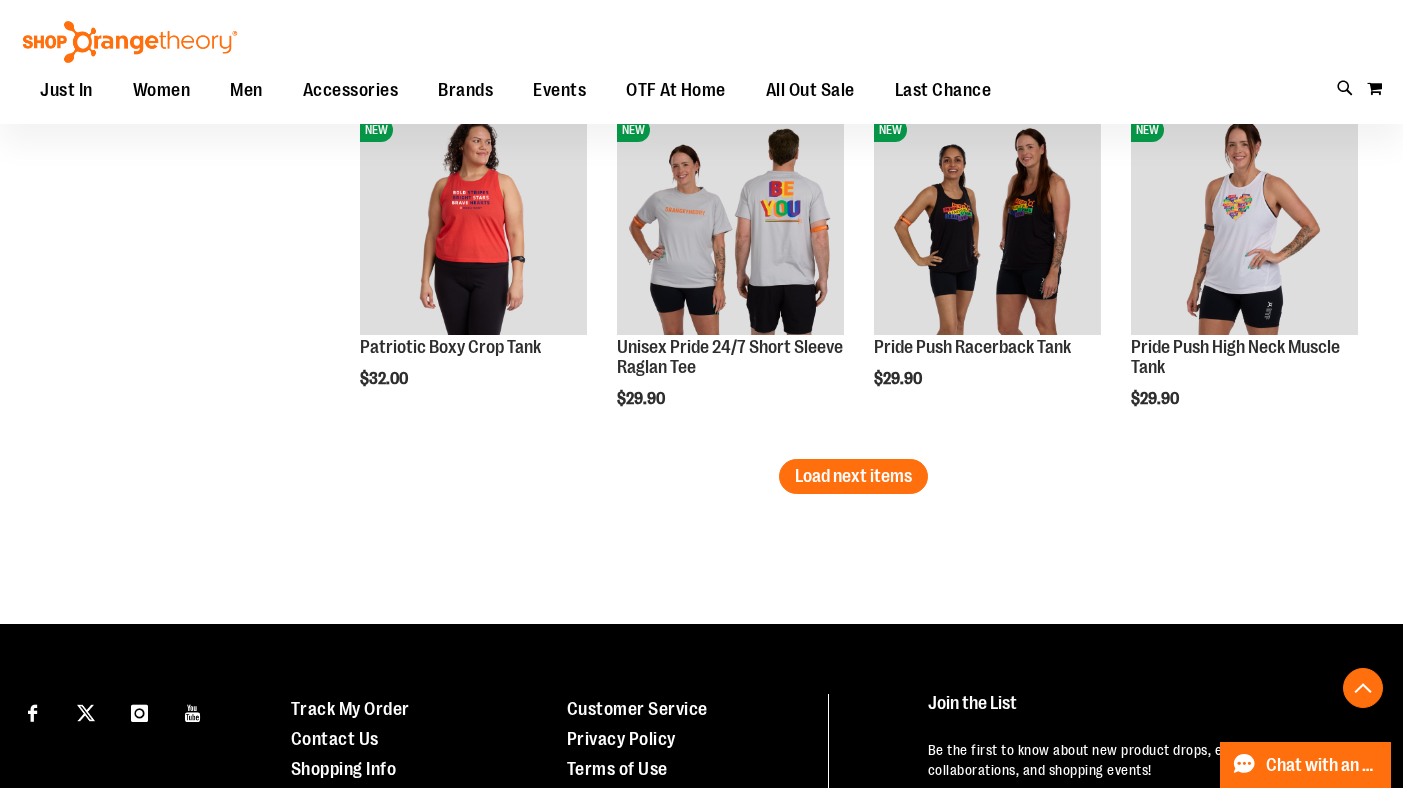 scroll, scrollTop: 4252, scrollLeft: 0, axis: vertical 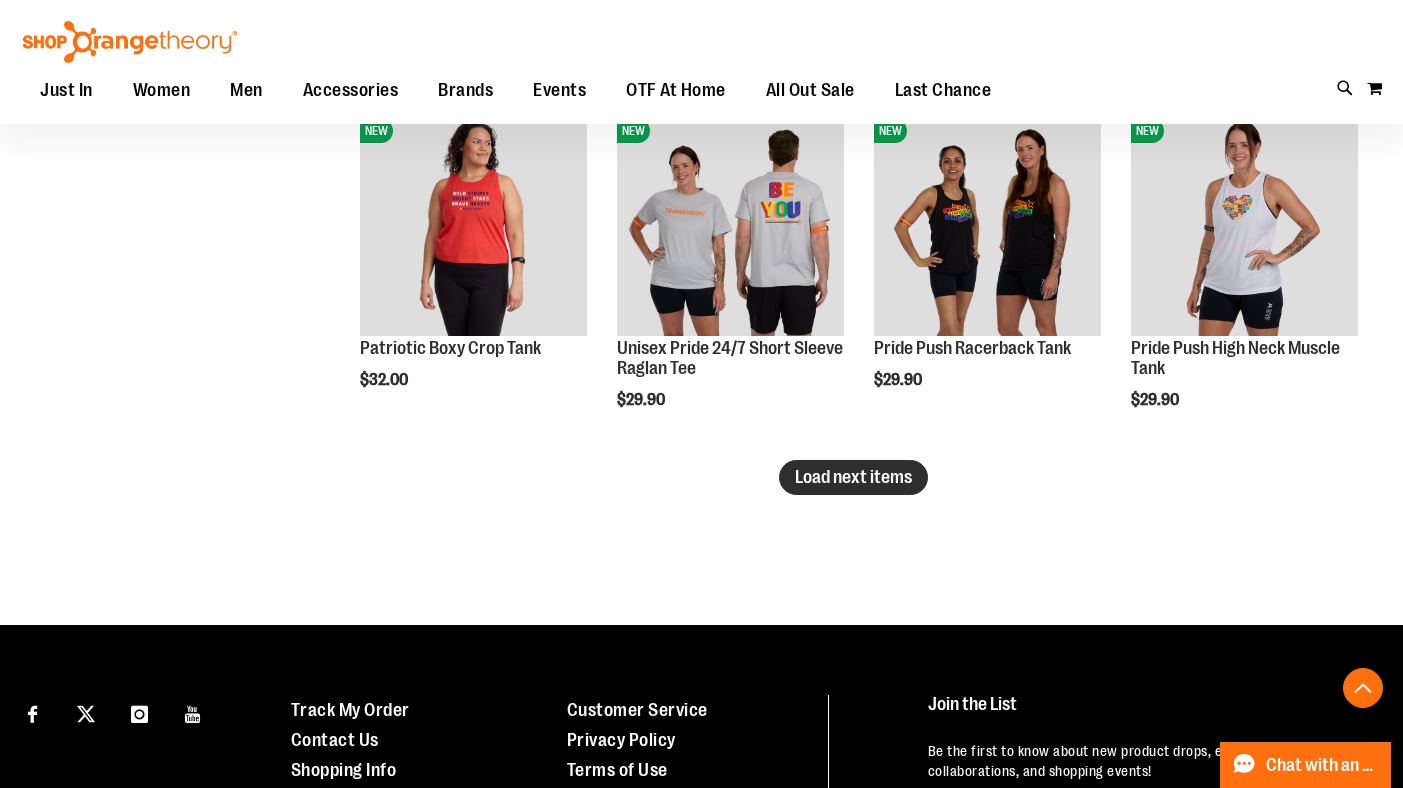 click on "Load next items" at bounding box center (853, 477) 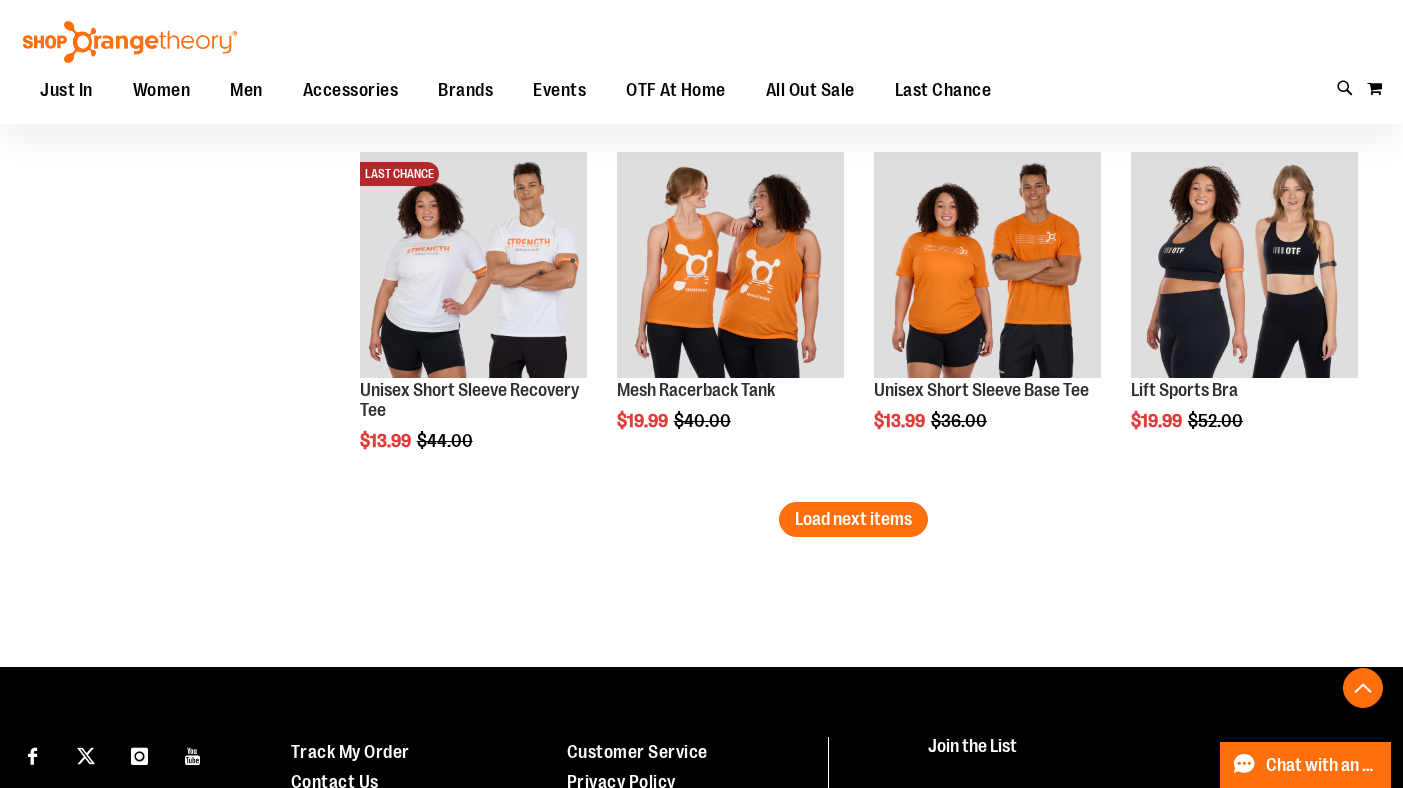 scroll, scrollTop: 5327, scrollLeft: 0, axis: vertical 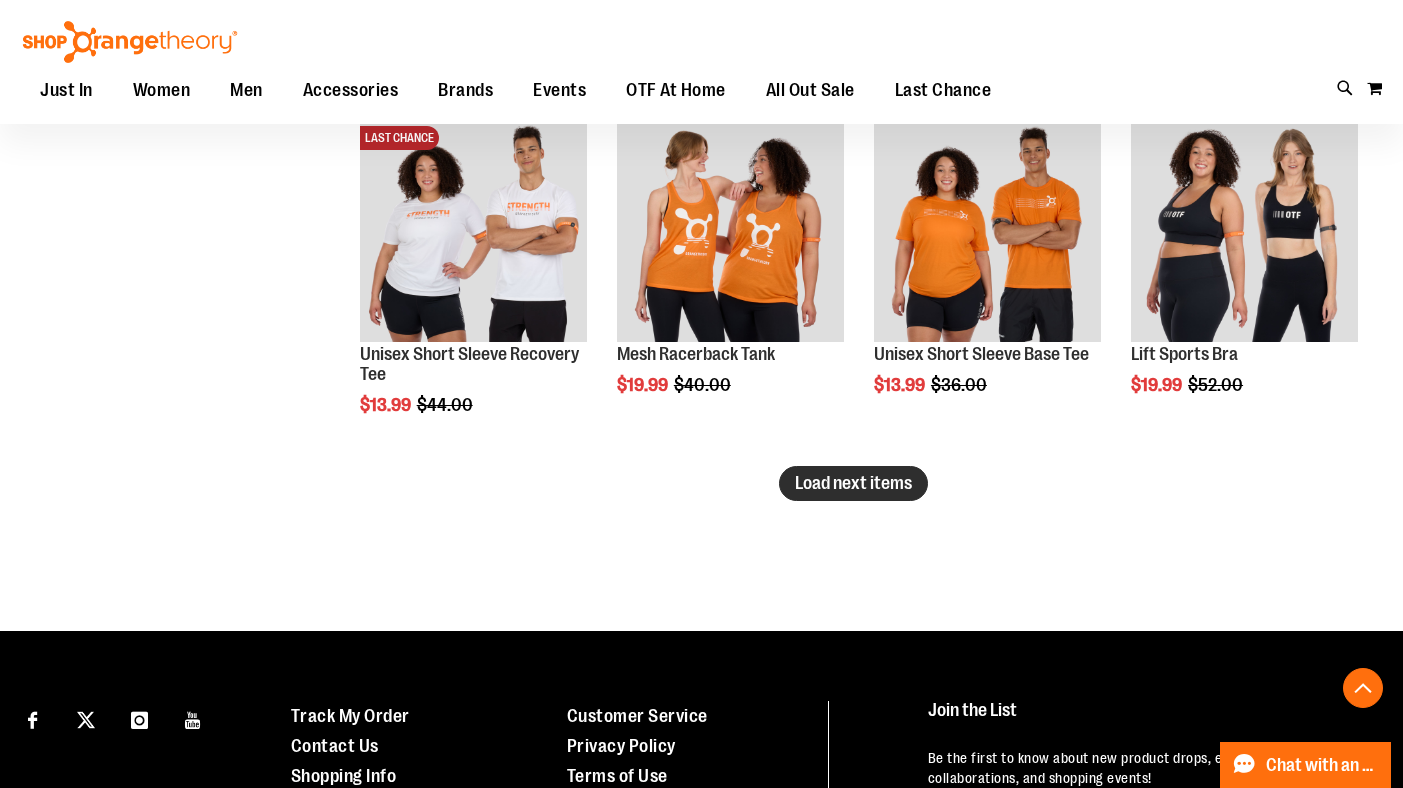 click on "Load next items" at bounding box center [853, 483] 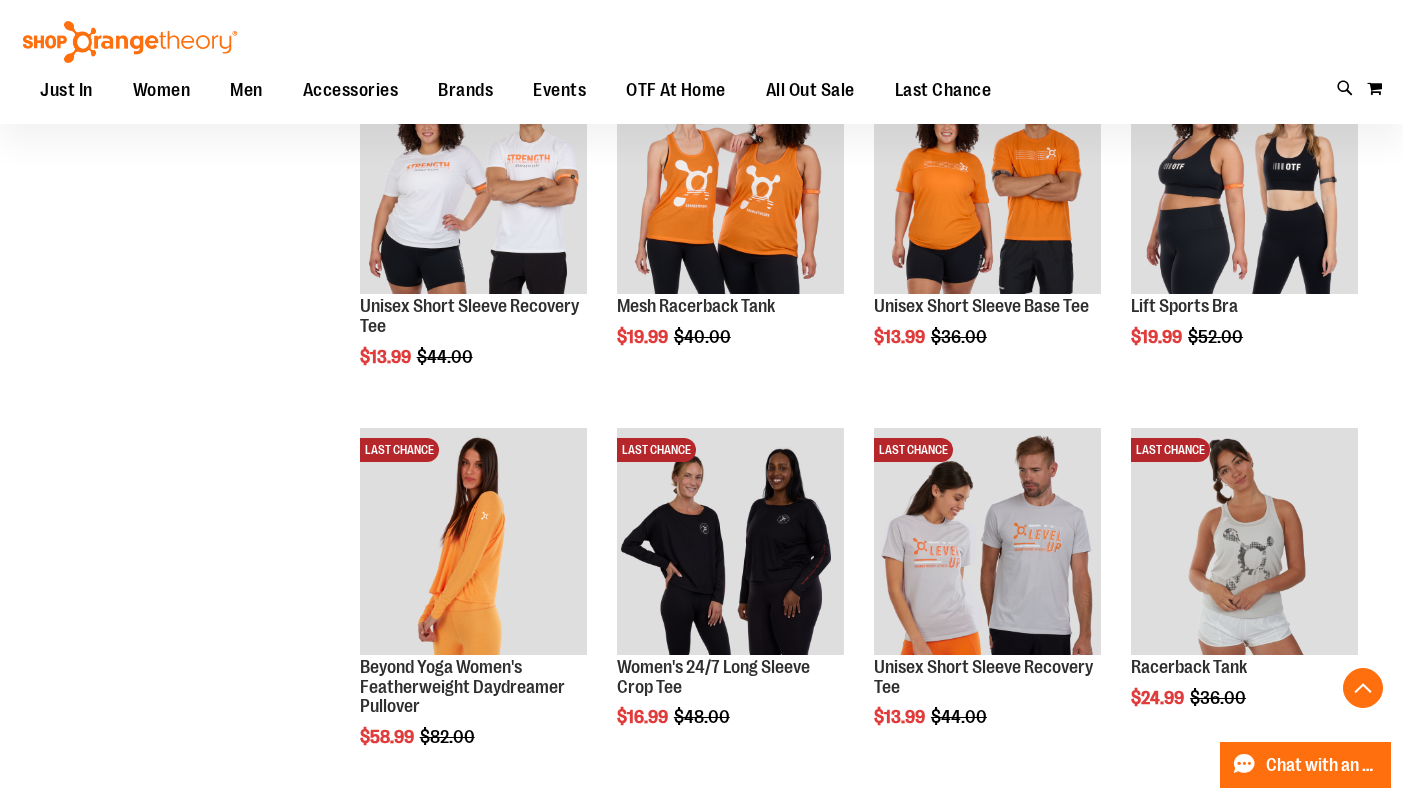 scroll, scrollTop: 5376, scrollLeft: 0, axis: vertical 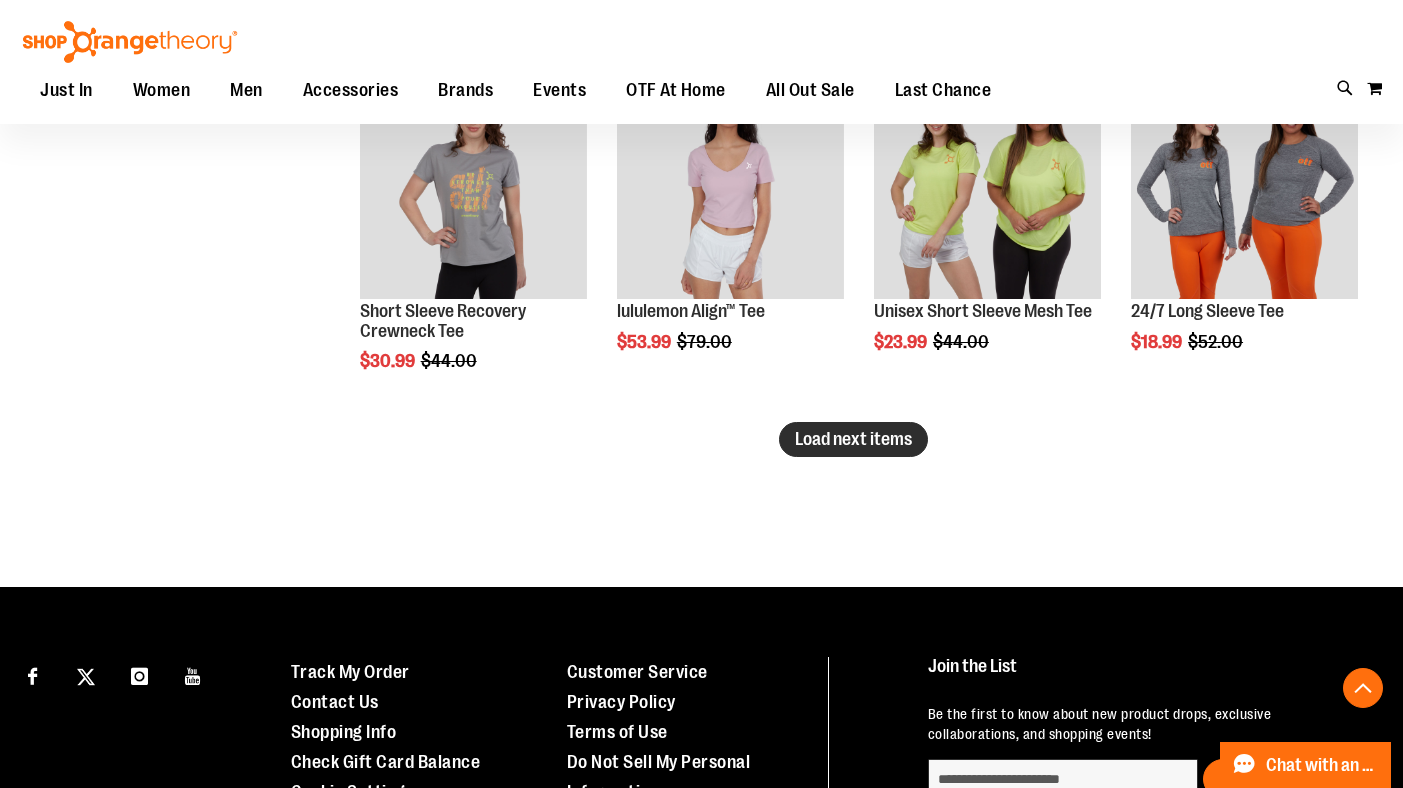 click on "Load next items" at bounding box center (853, 439) 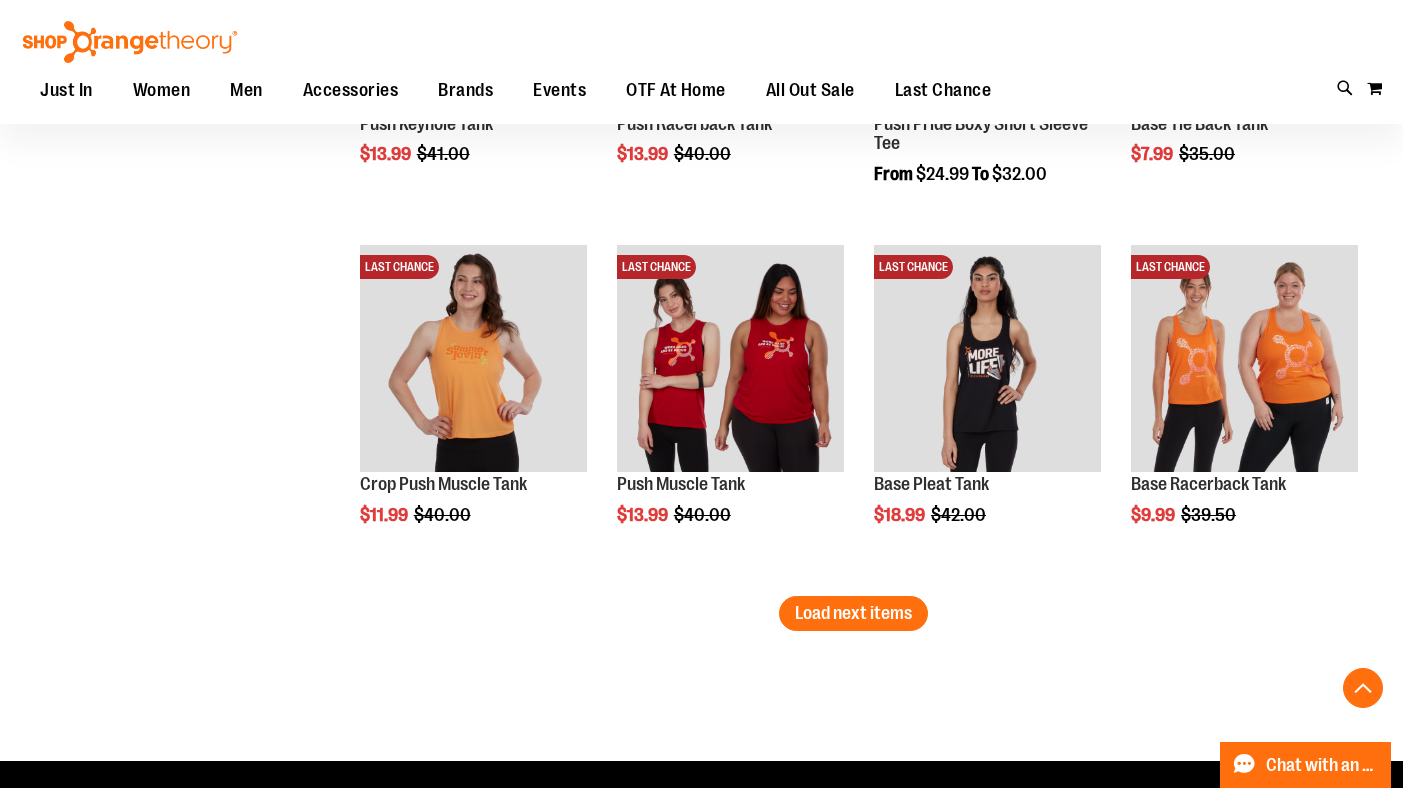 scroll, scrollTop: 7402, scrollLeft: 0, axis: vertical 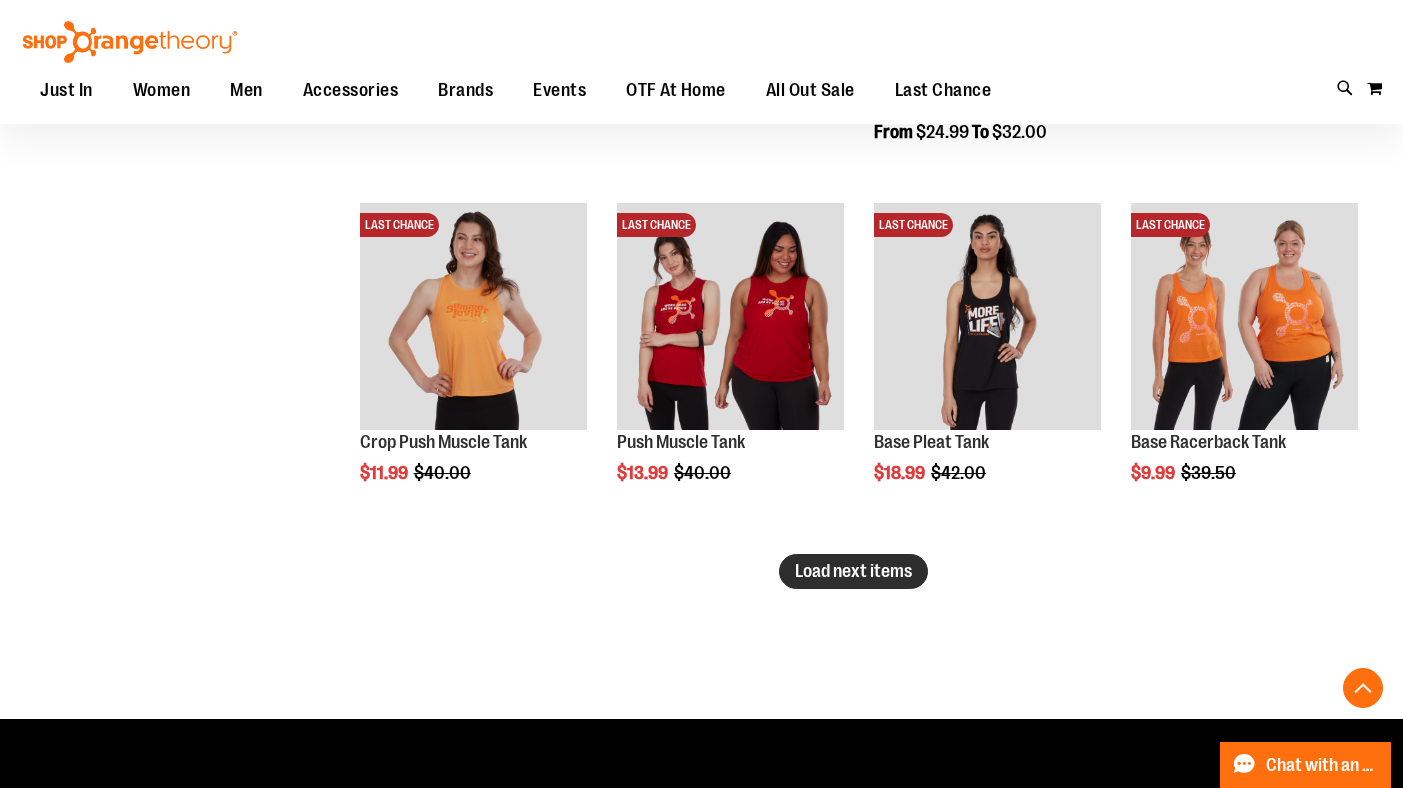 click on "Load next items" at bounding box center (853, 571) 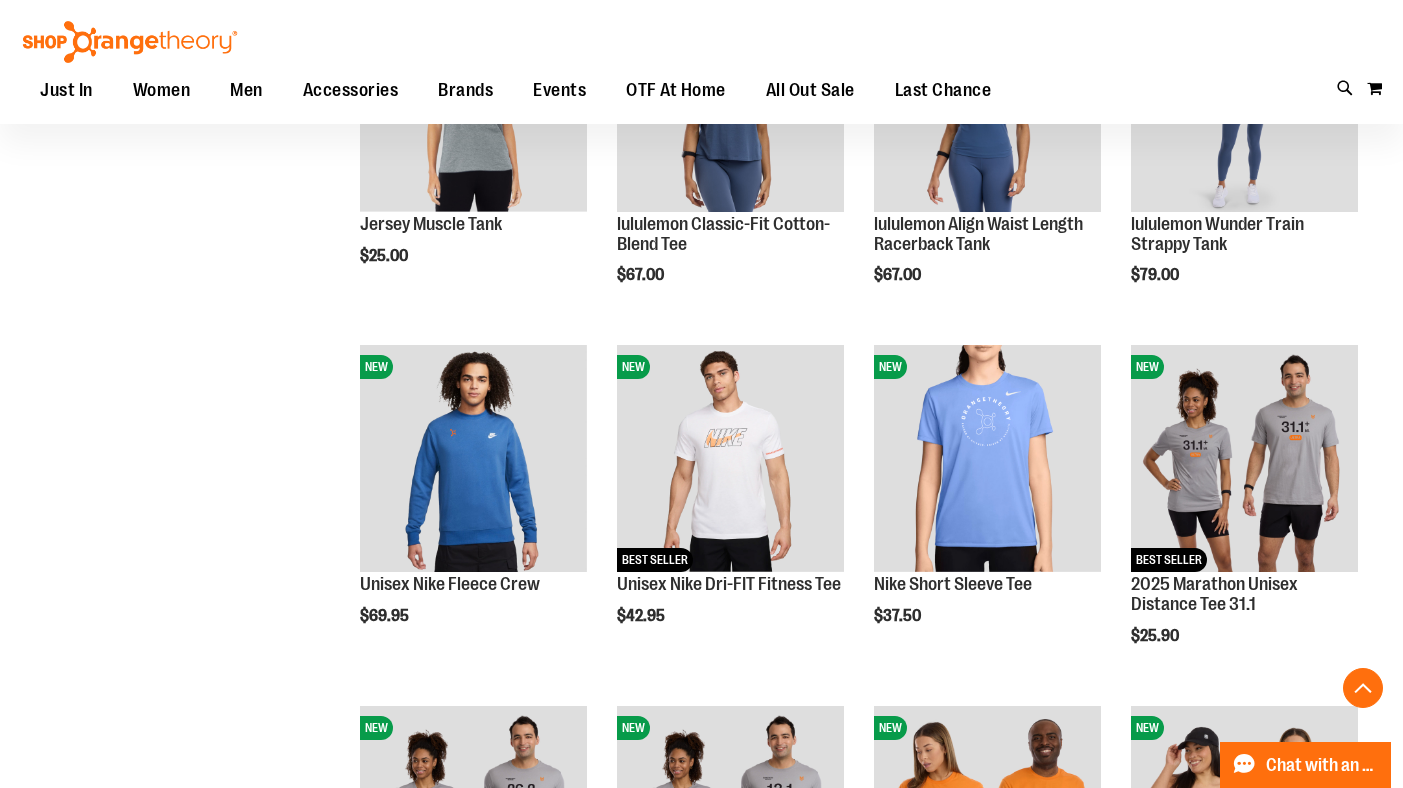 scroll, scrollTop: 197, scrollLeft: 0, axis: vertical 